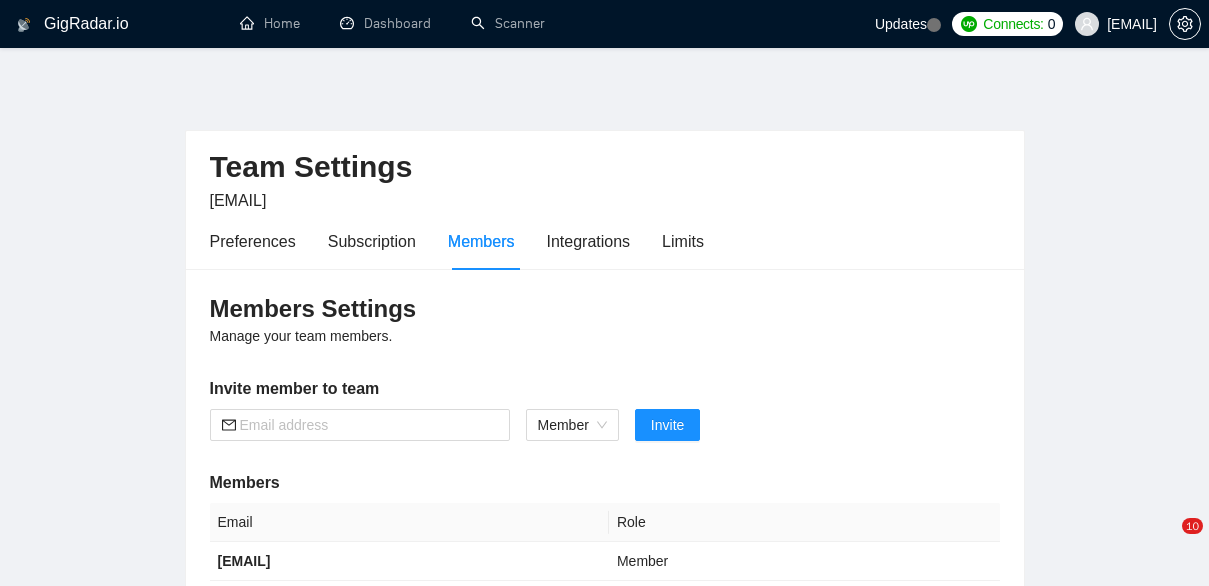 scroll, scrollTop: 247, scrollLeft: 0, axis: vertical 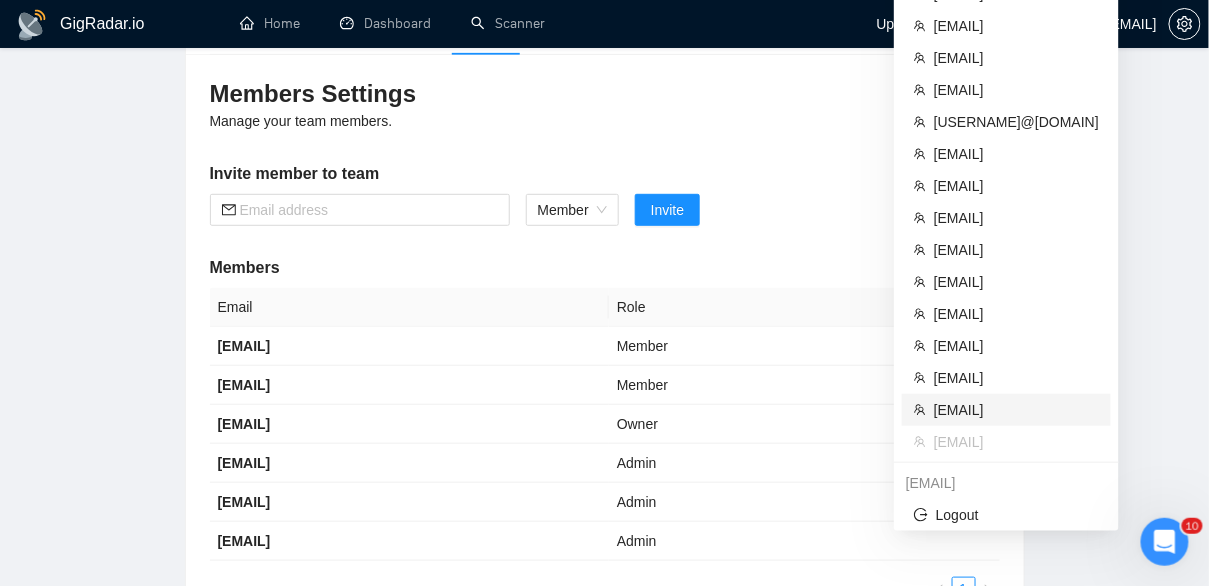 click on "[EMAIL]" at bounding box center (1016, 410) 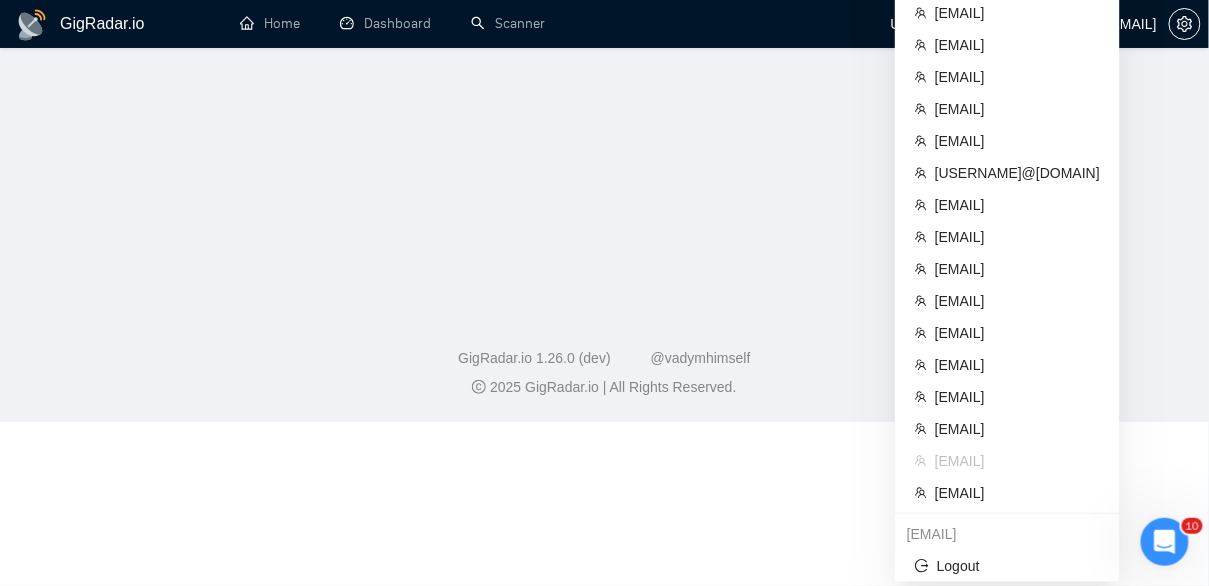 scroll, scrollTop: 163, scrollLeft: 0, axis: vertical 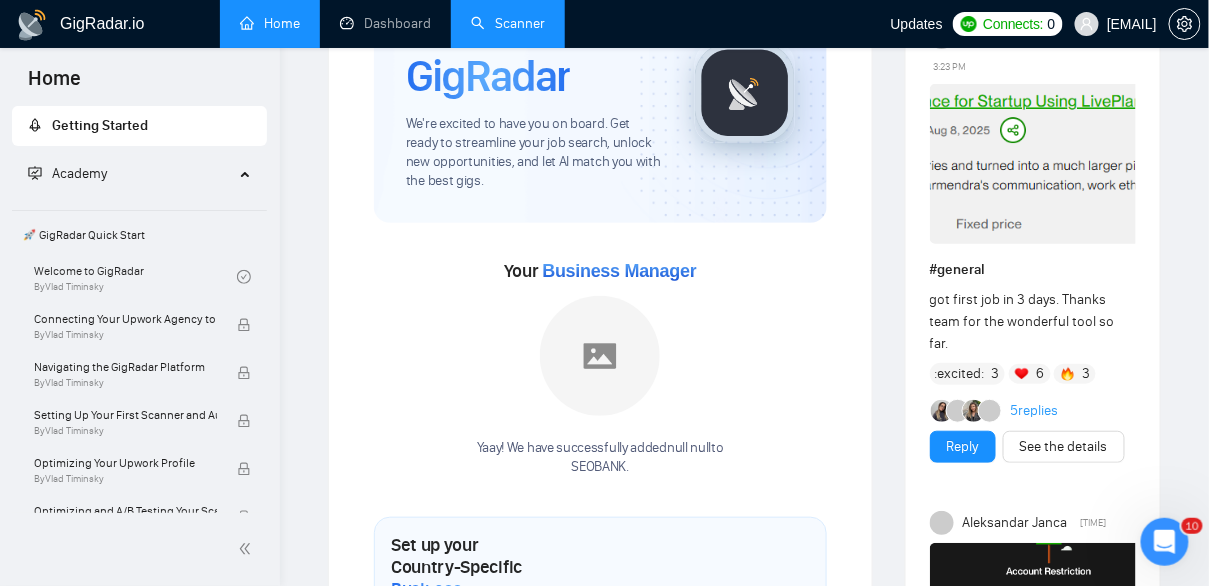 click on "Scanner" at bounding box center (508, 23) 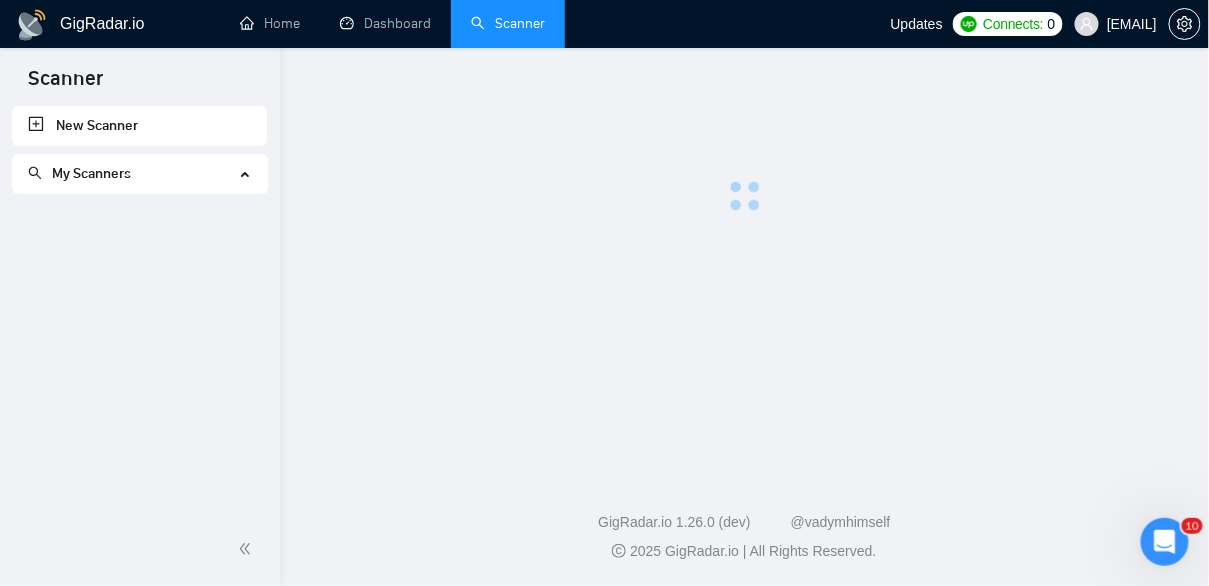 scroll, scrollTop: 0, scrollLeft: 0, axis: both 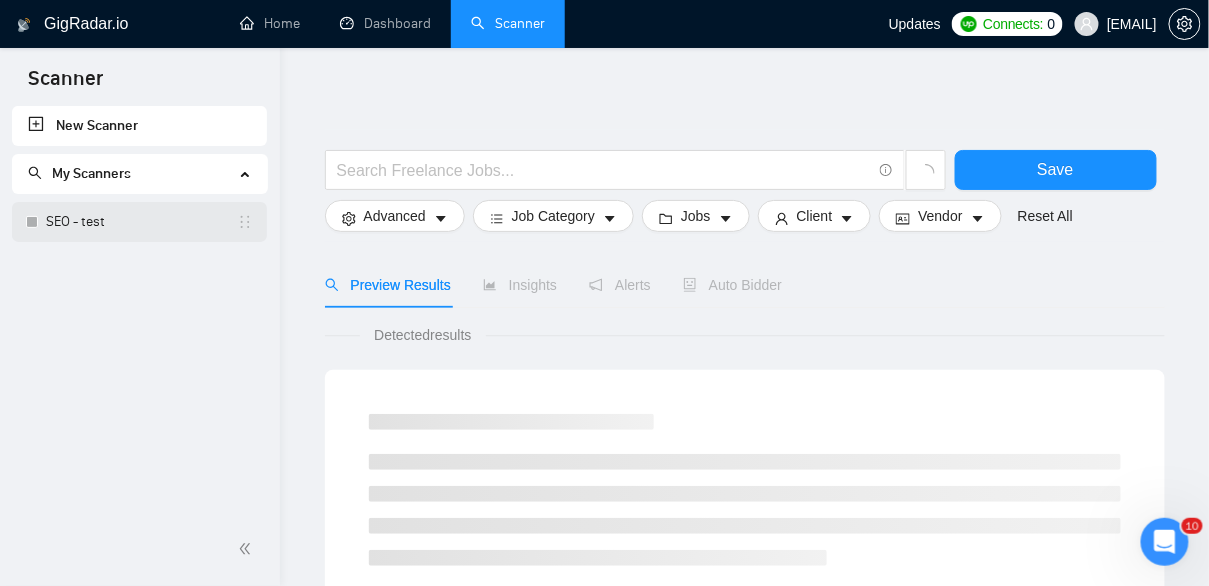 click on "SEO - test" at bounding box center (141, 222) 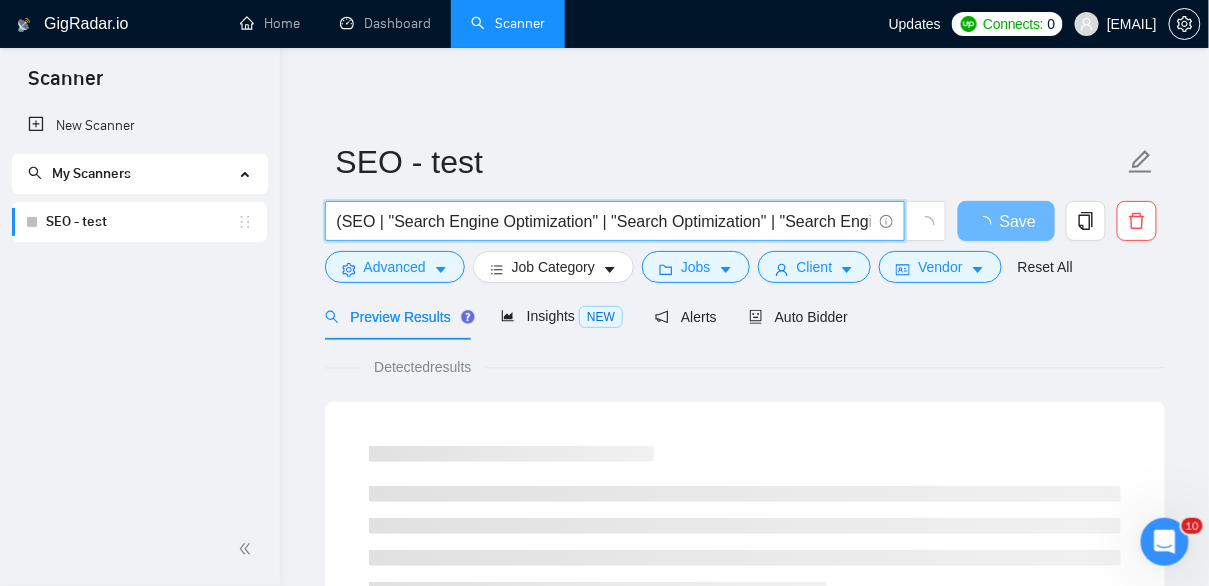 scroll, scrollTop: 0, scrollLeft: 39, axis: horizontal 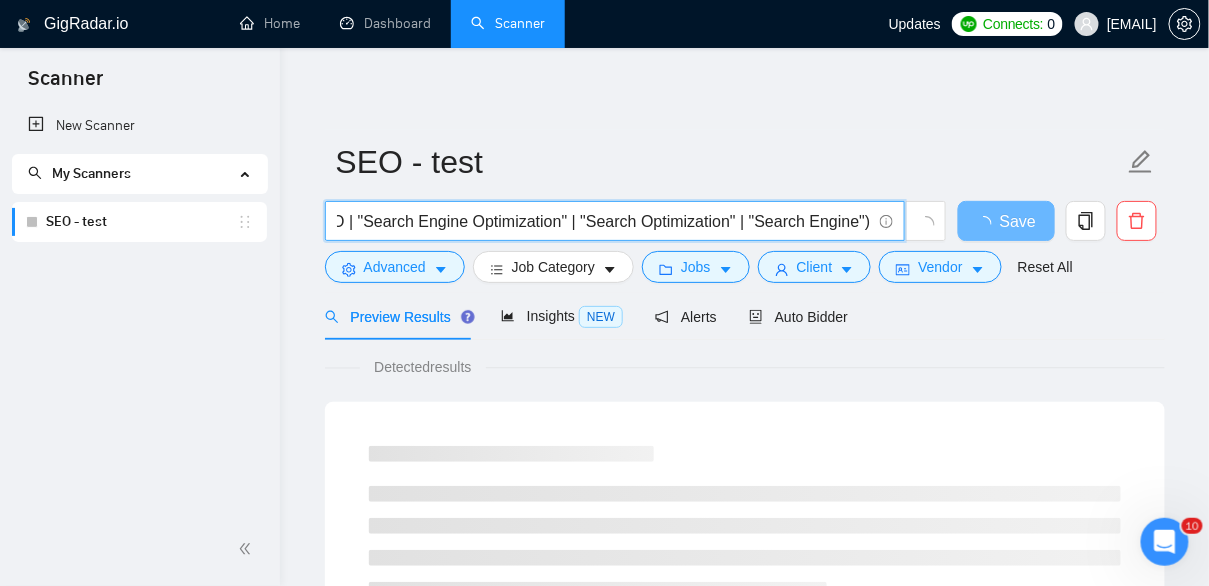 drag, startPoint x: 747, startPoint y: 221, endPoint x: 877, endPoint y: 216, distance: 130.09612 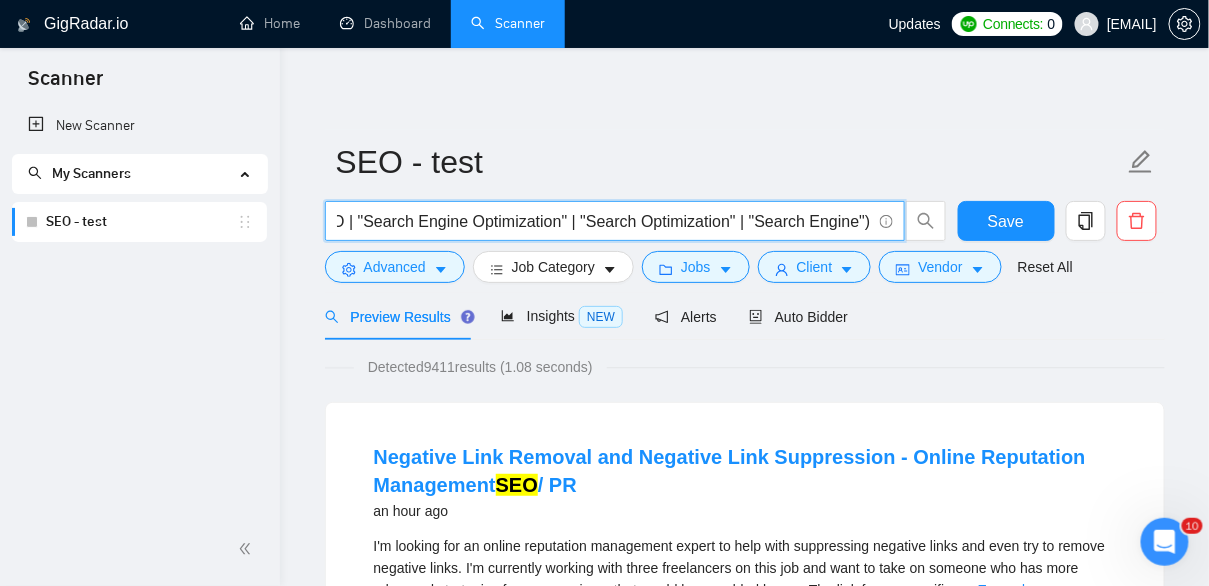 click on "(SEO | "Search Engine Optimization" | "Search Optimization" | "Search Engine")" at bounding box center [604, 221] 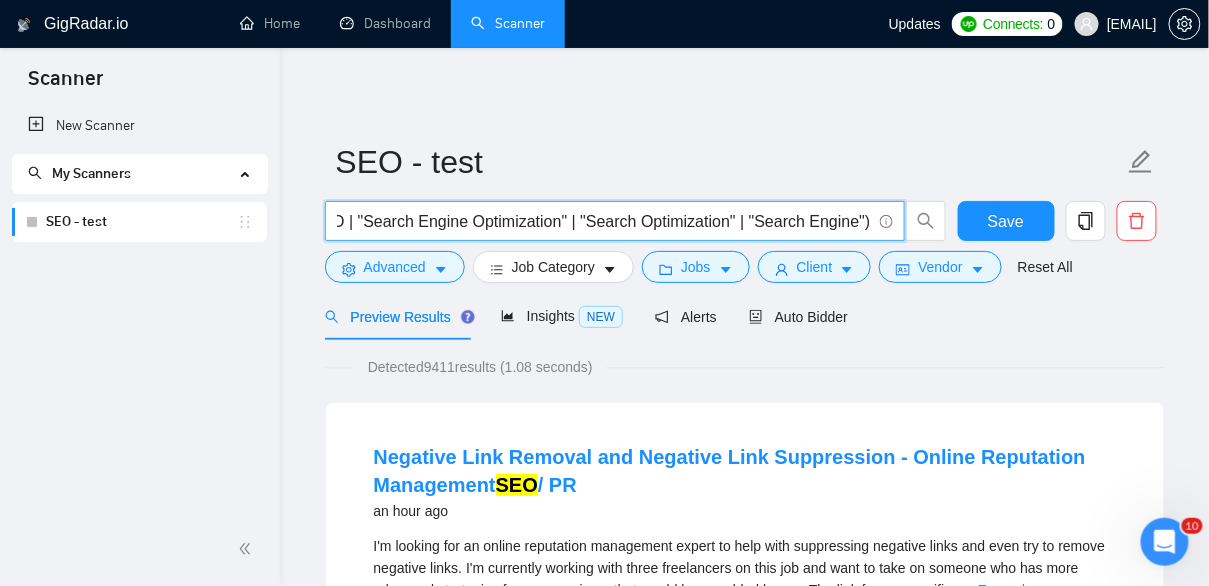 scroll, scrollTop: 0, scrollLeft: 0, axis: both 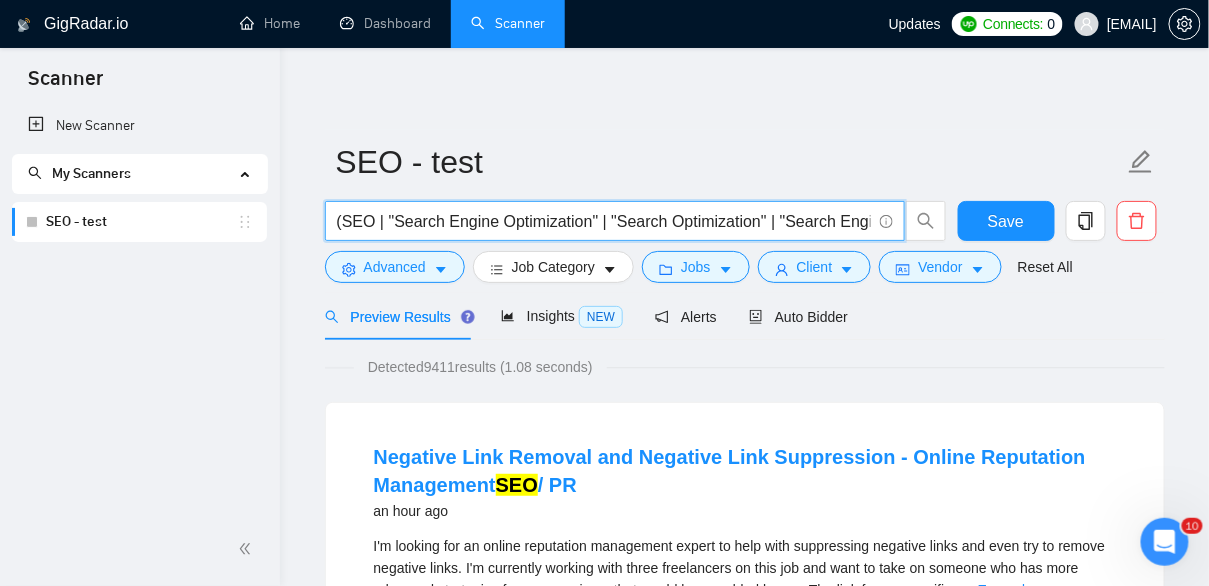 drag, startPoint x: 370, startPoint y: 229, endPoint x: 261, endPoint y: 217, distance: 109.65856 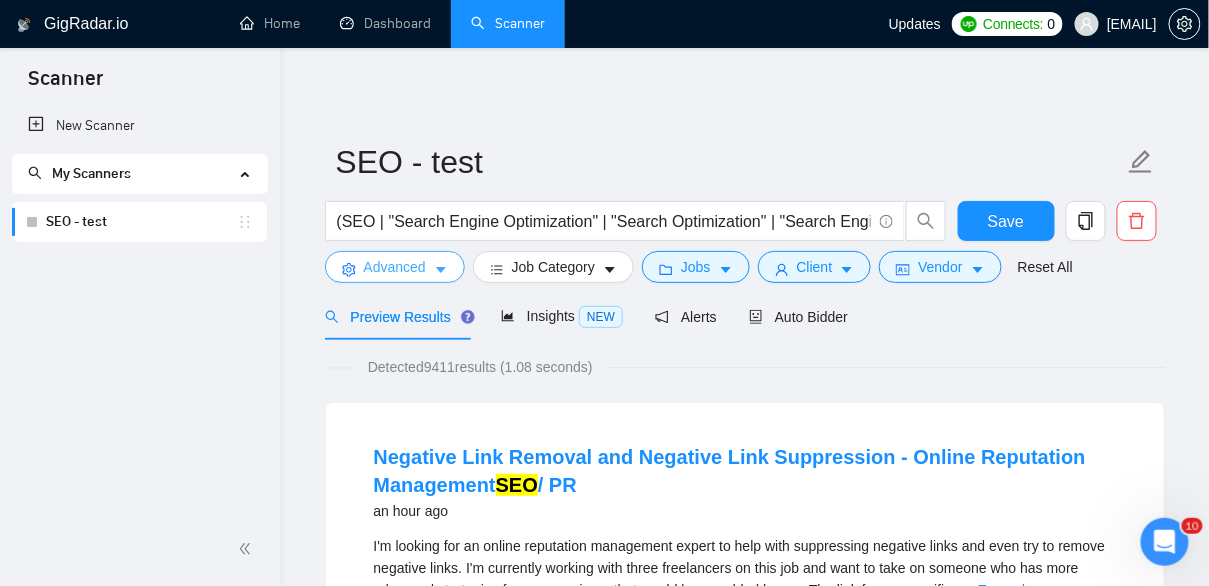click on "Advanced" at bounding box center (395, 267) 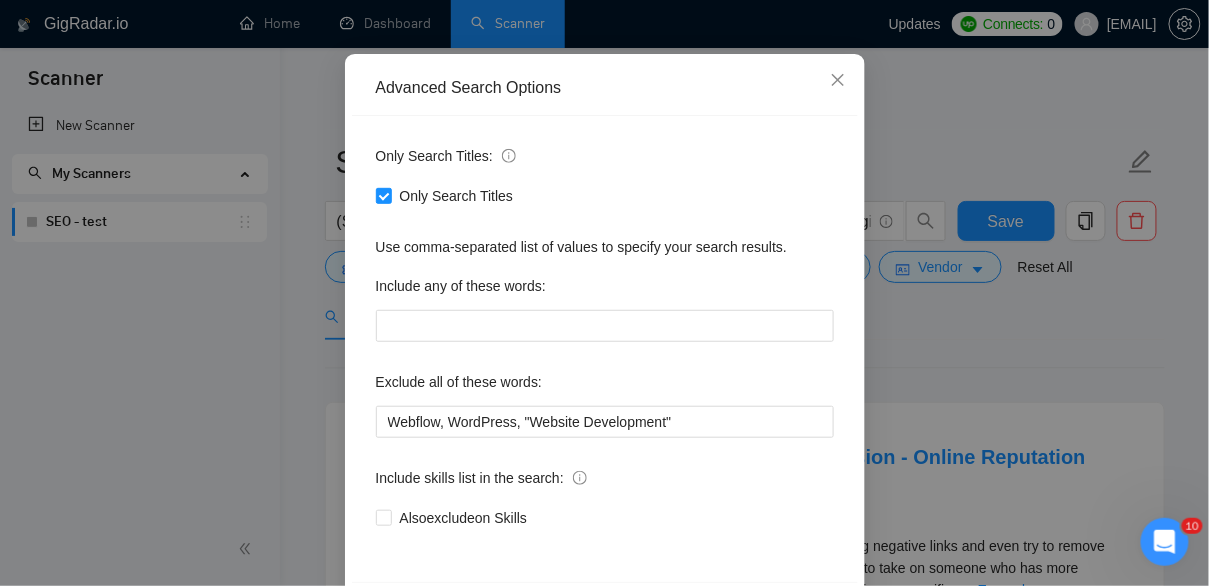 scroll, scrollTop: 167, scrollLeft: 0, axis: vertical 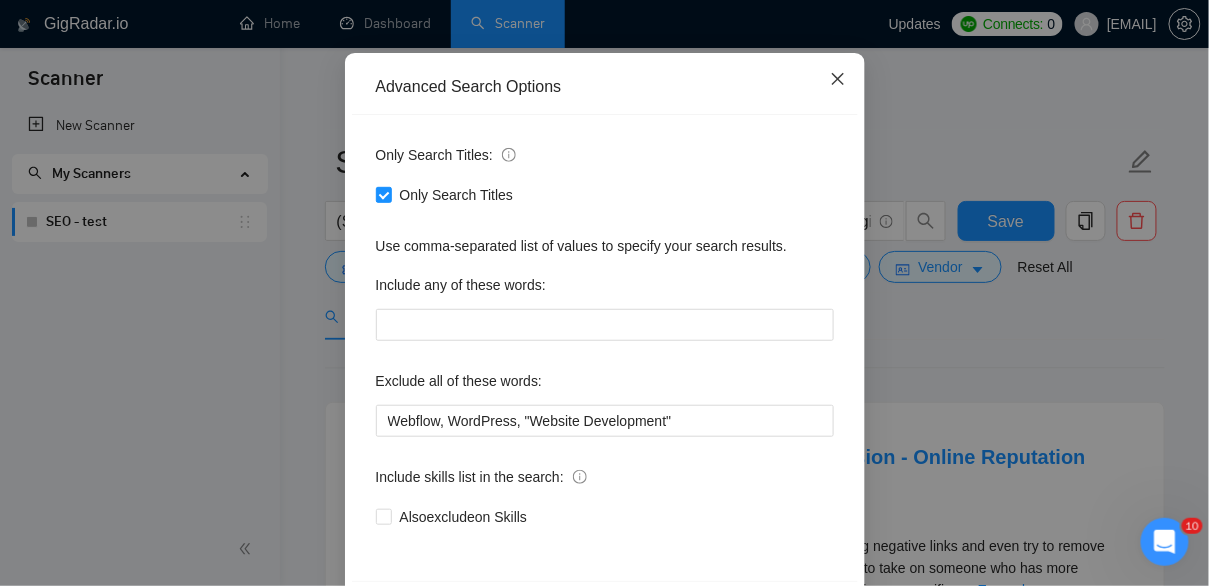 click 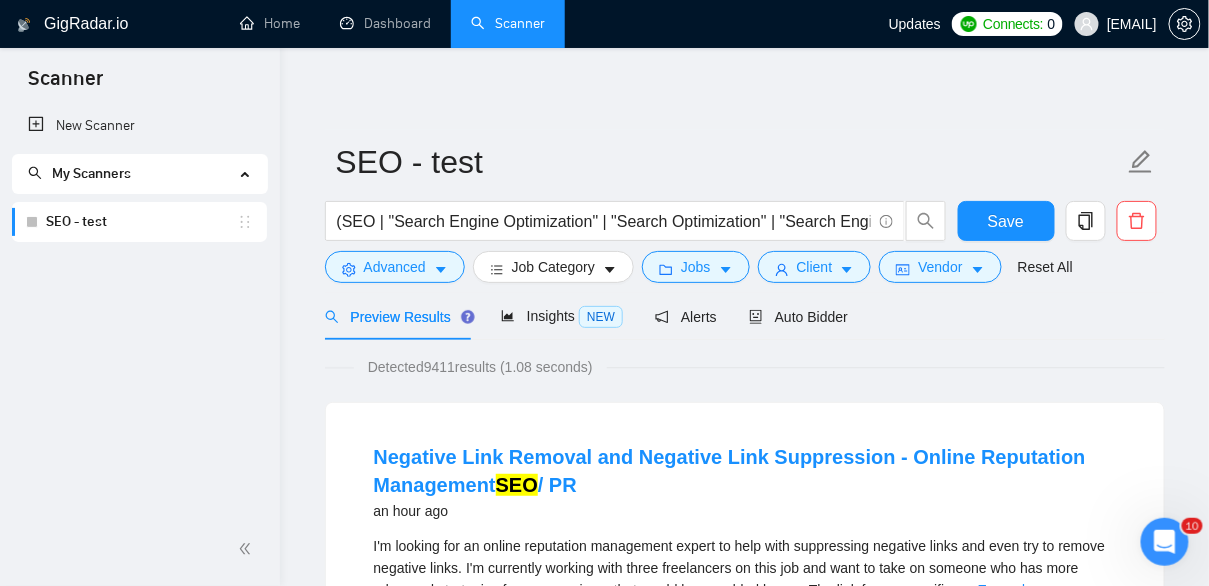 scroll, scrollTop: 145, scrollLeft: 0, axis: vertical 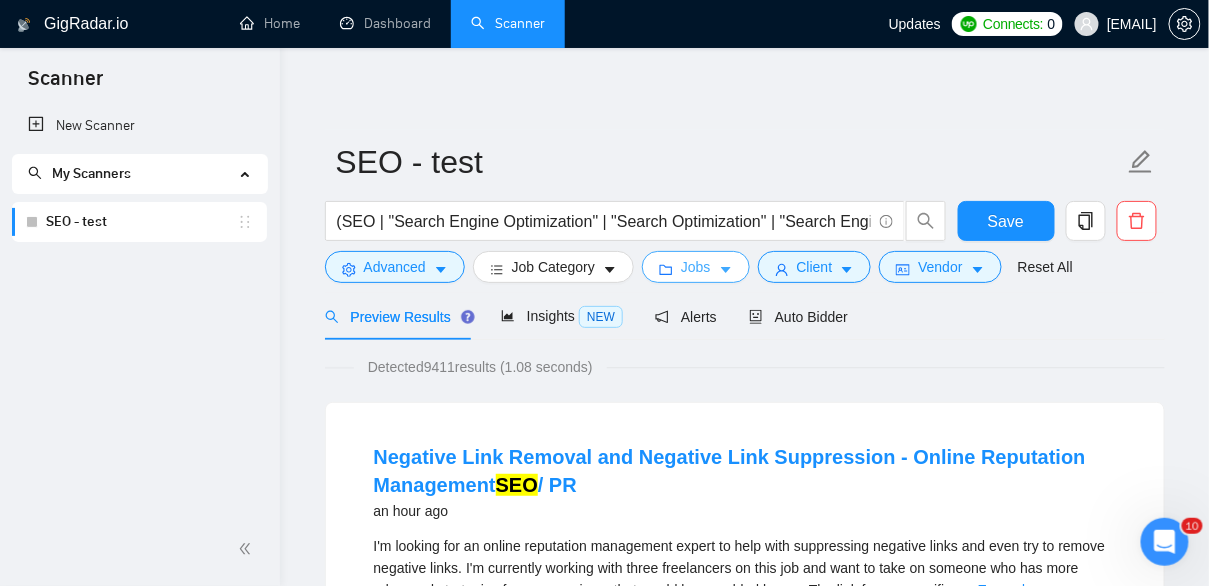 click 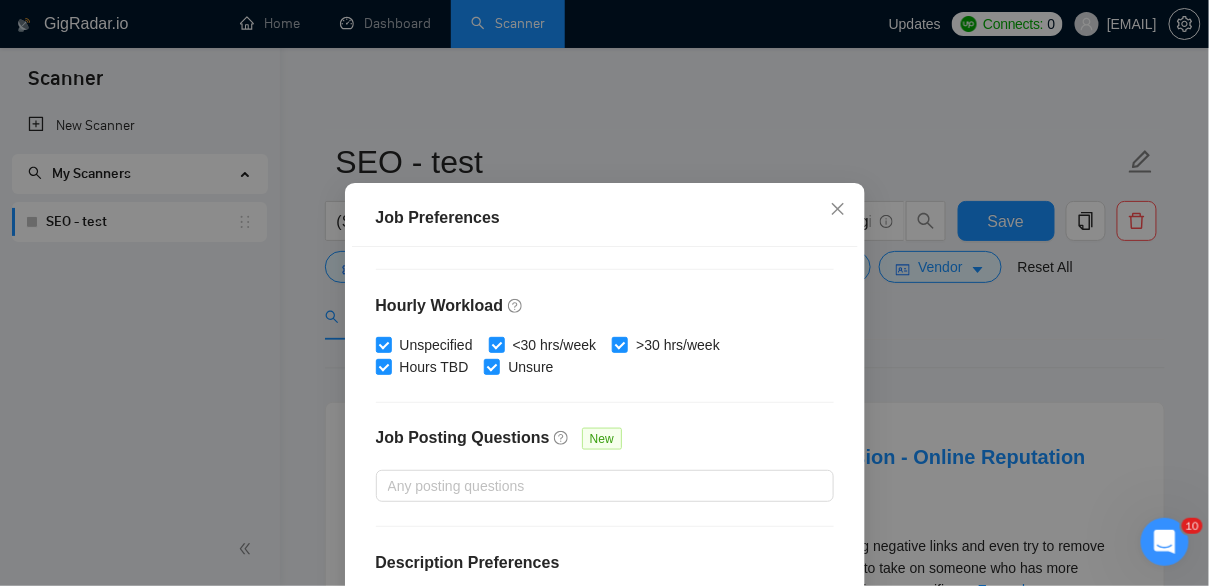 scroll, scrollTop: 716, scrollLeft: 0, axis: vertical 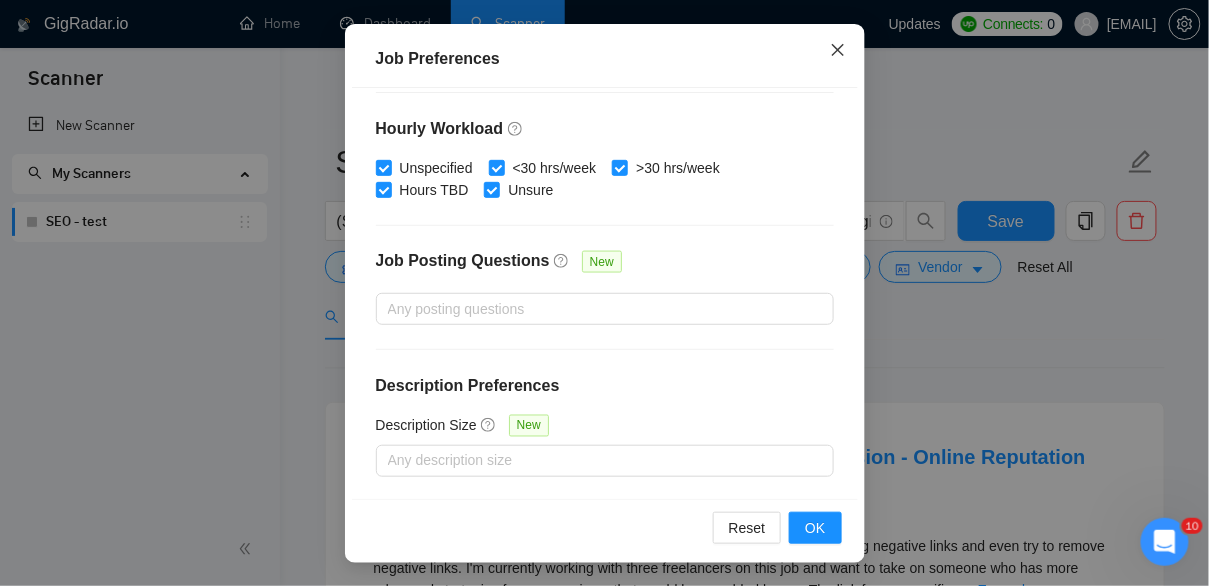 click 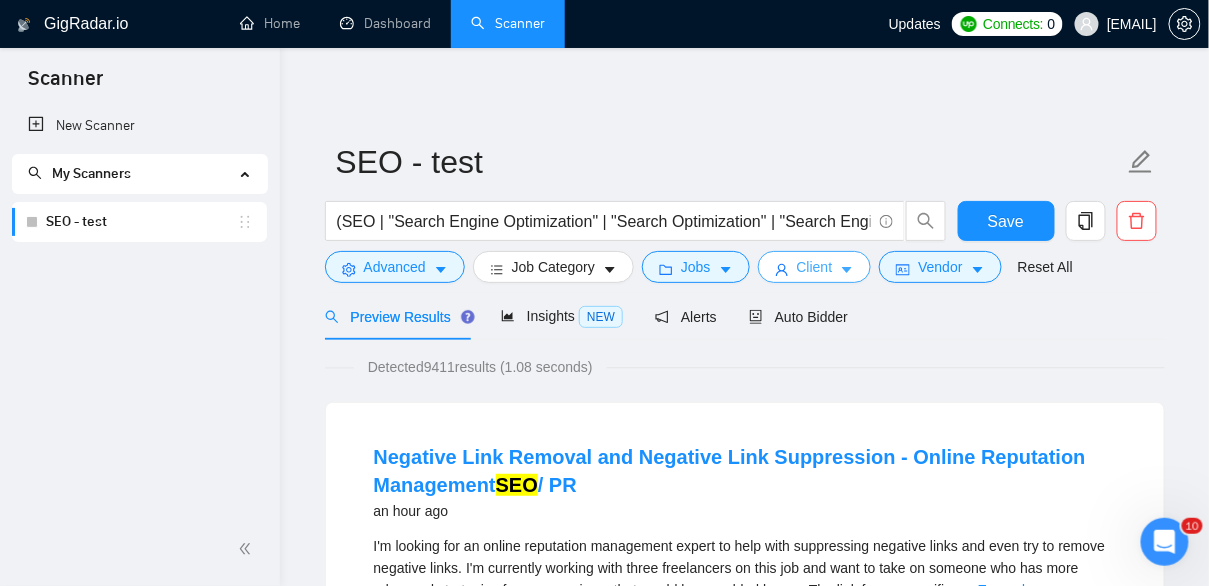click on "Client" at bounding box center [815, 267] 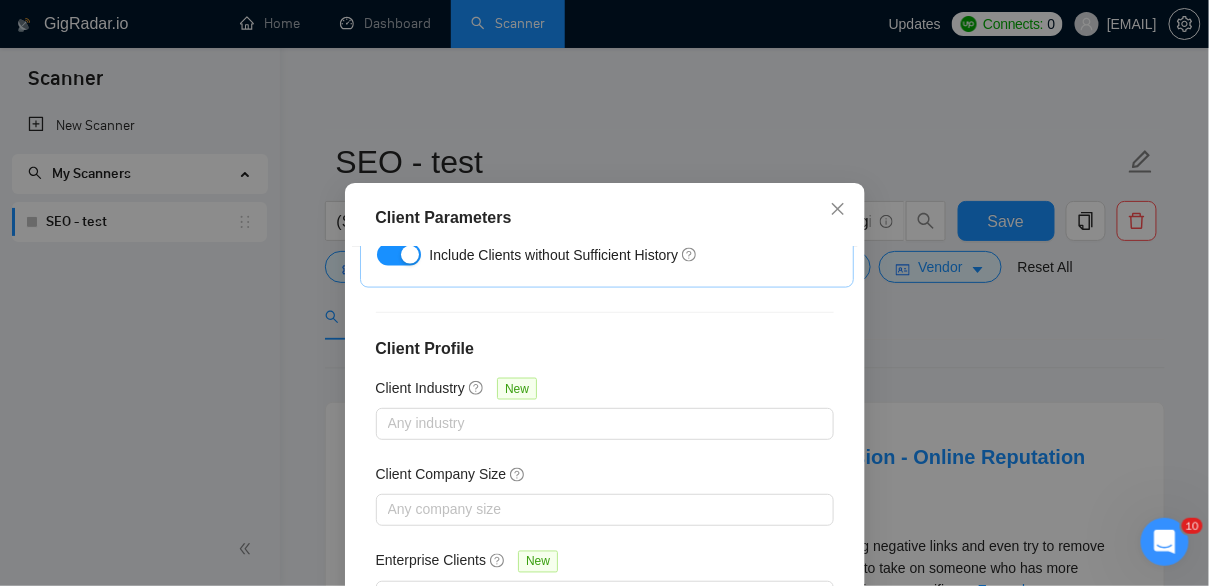 scroll, scrollTop: 836, scrollLeft: 0, axis: vertical 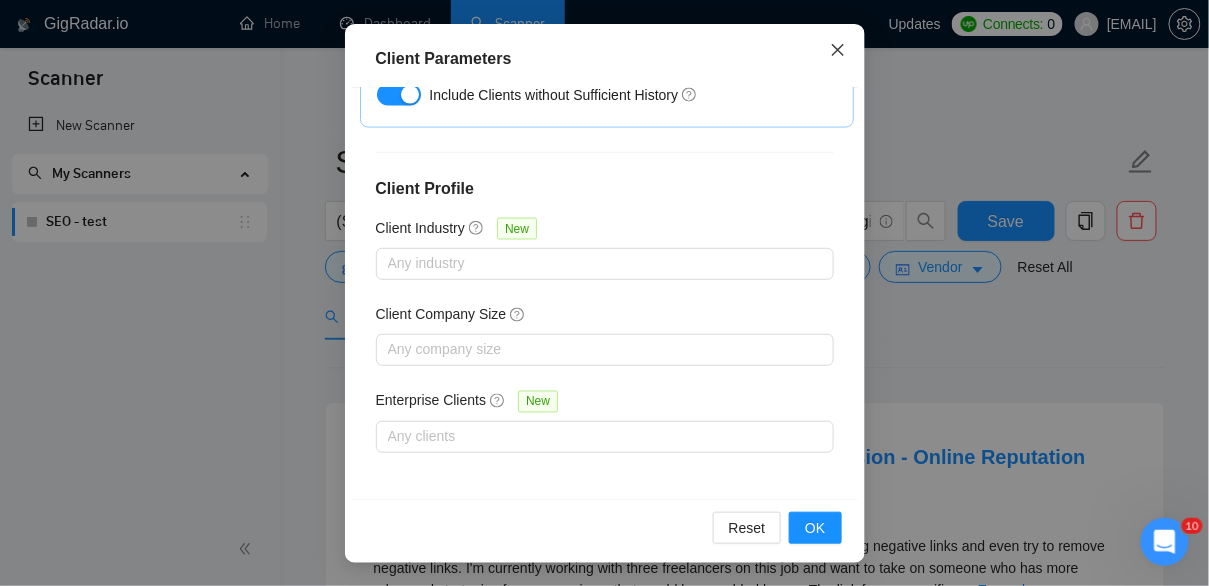 click 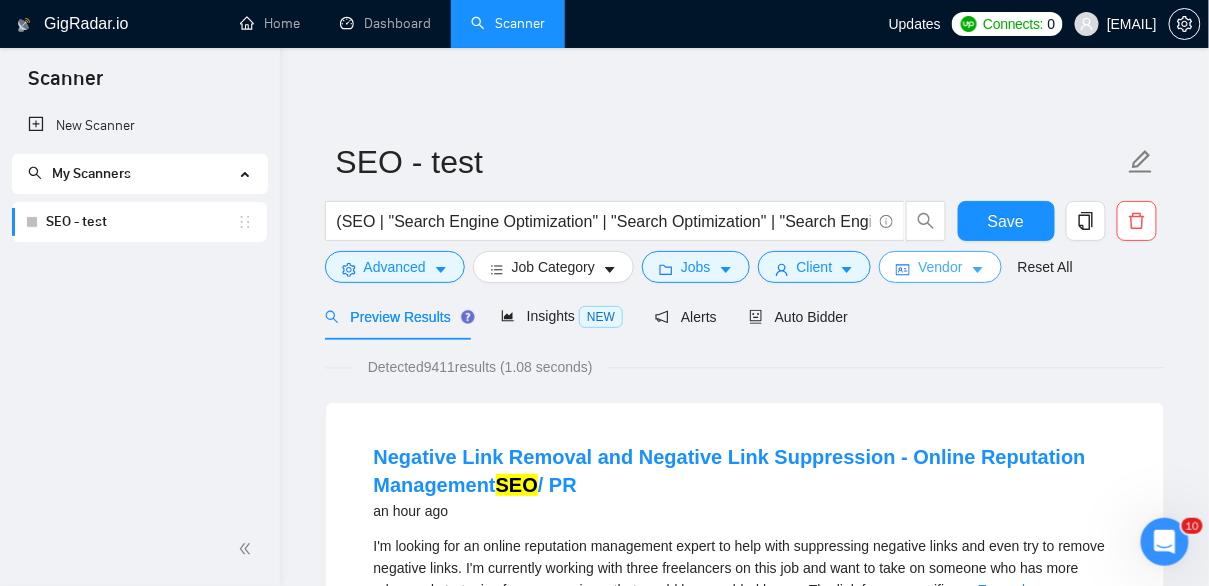 click on "Vendor" at bounding box center [940, 267] 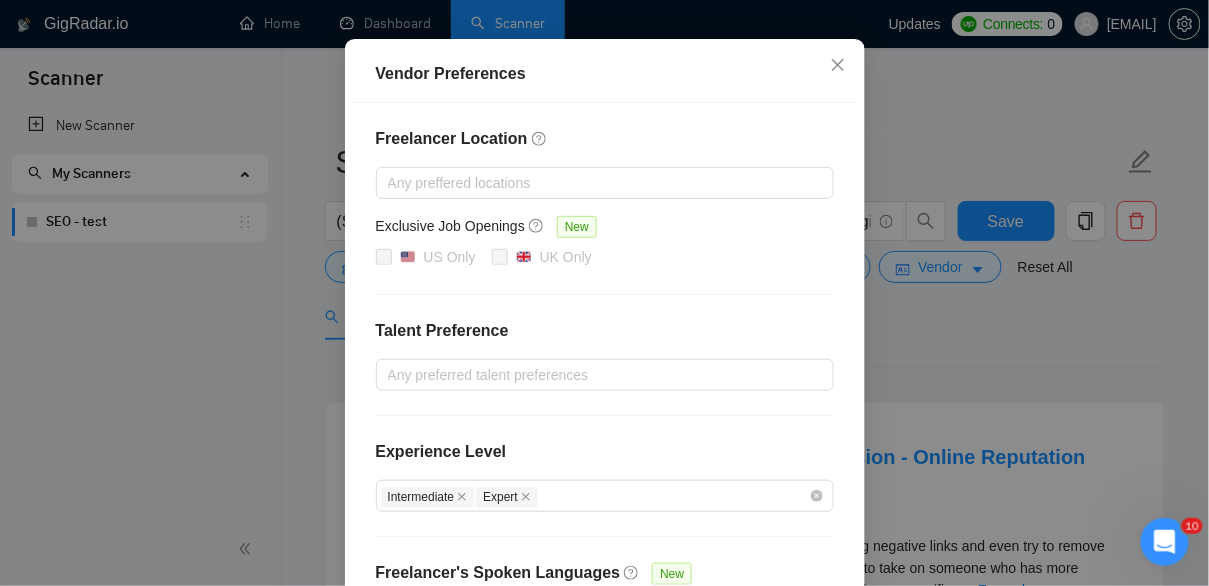 scroll, scrollTop: 0, scrollLeft: 0, axis: both 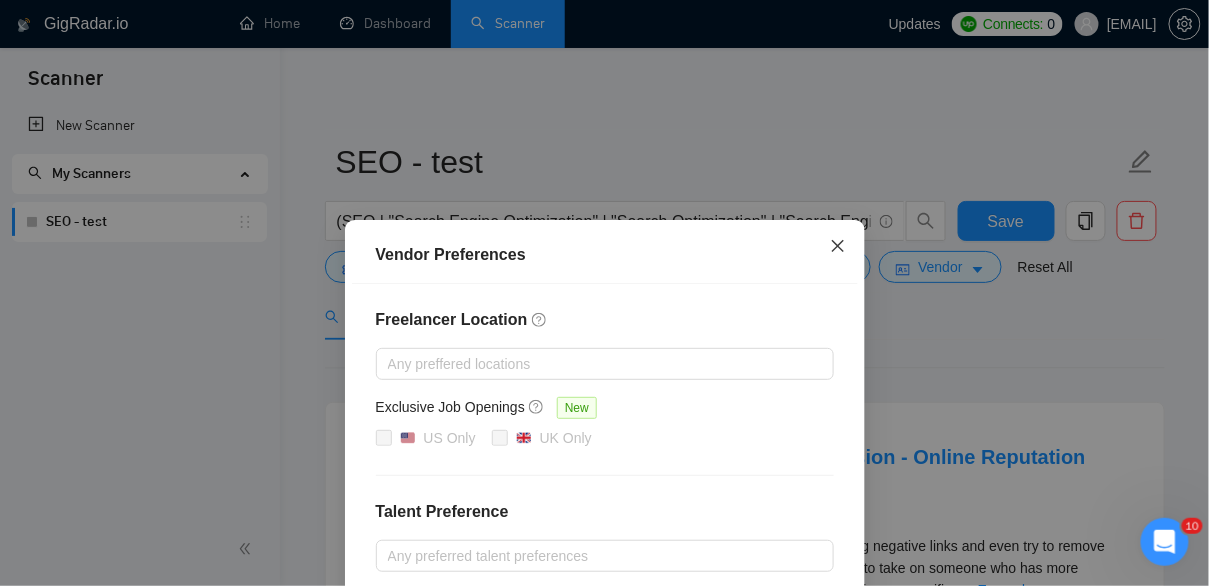 click 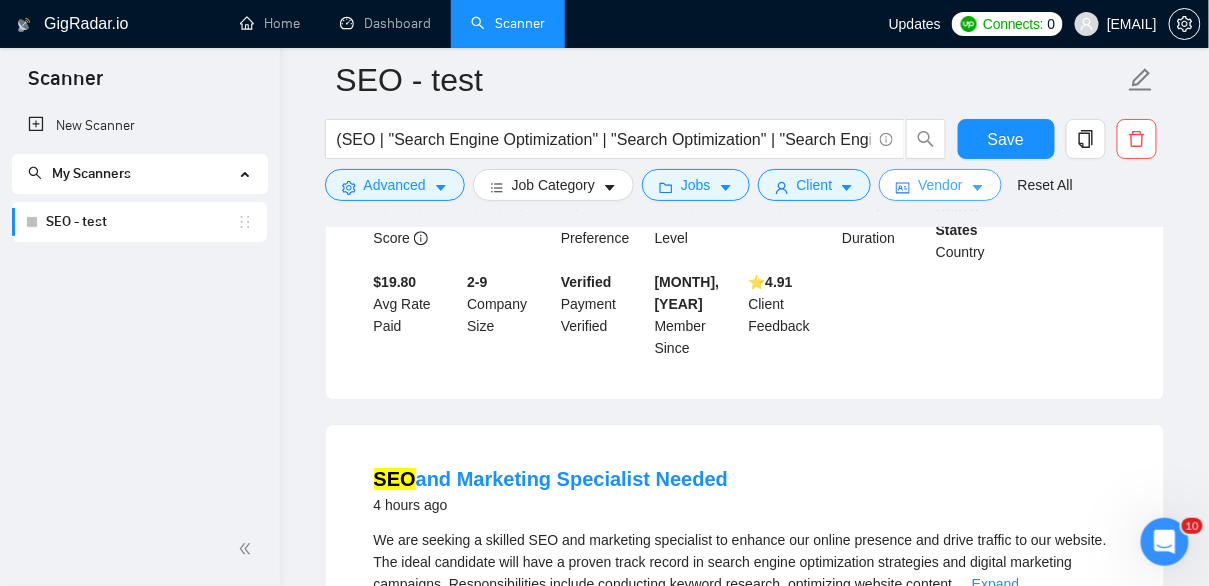 scroll, scrollTop: 1397, scrollLeft: 0, axis: vertical 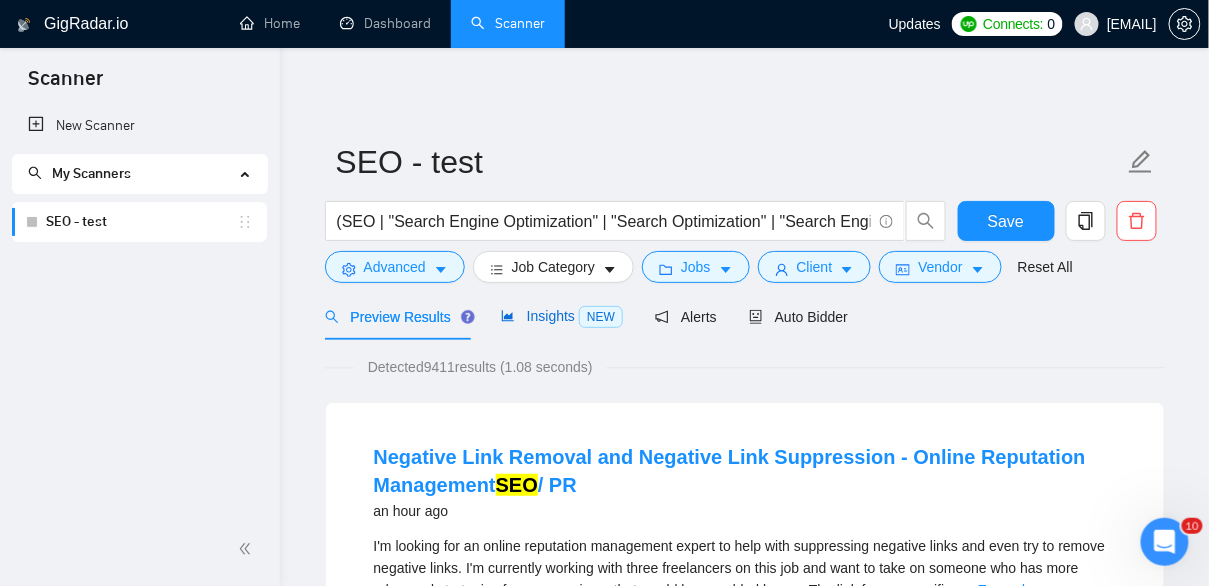 click on "Insights NEW" at bounding box center [562, 316] 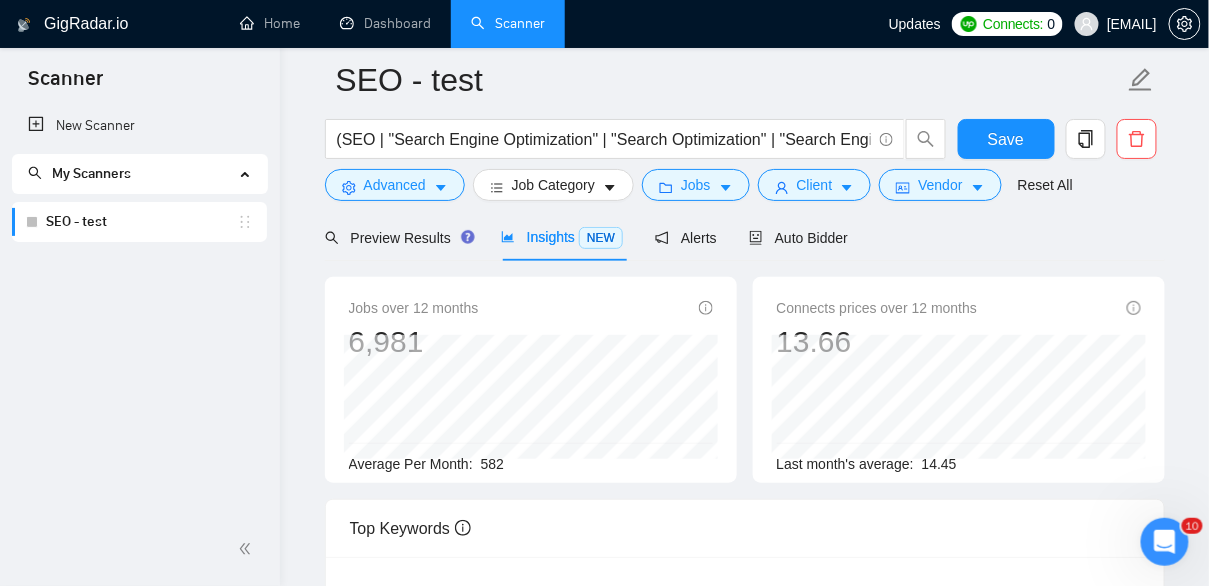 scroll, scrollTop: 99, scrollLeft: 0, axis: vertical 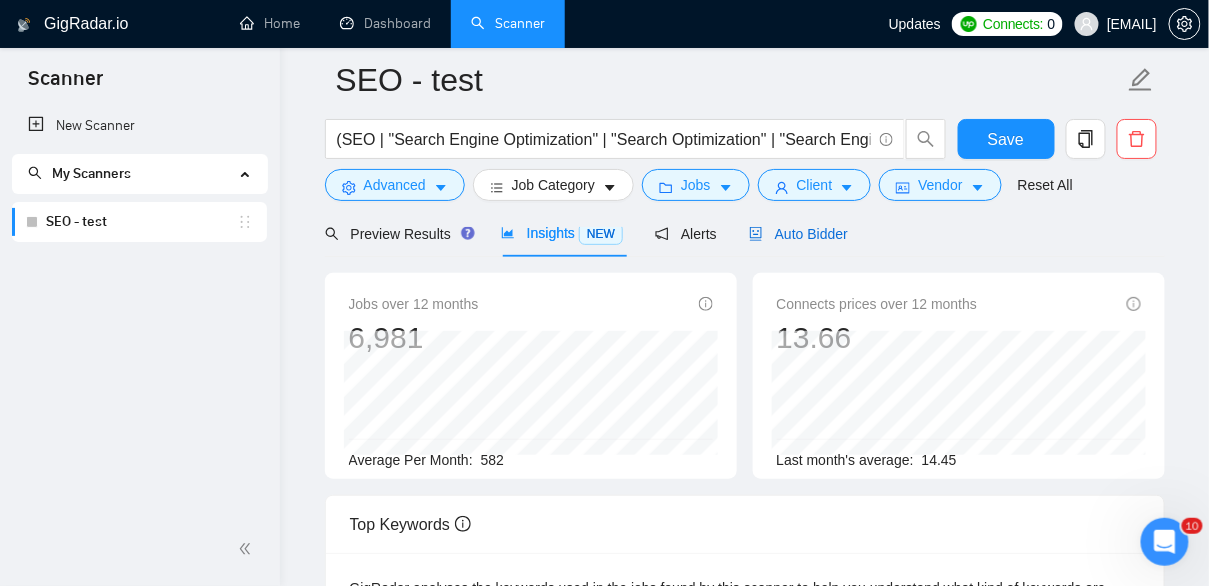 click on "Auto Bidder" at bounding box center [798, 234] 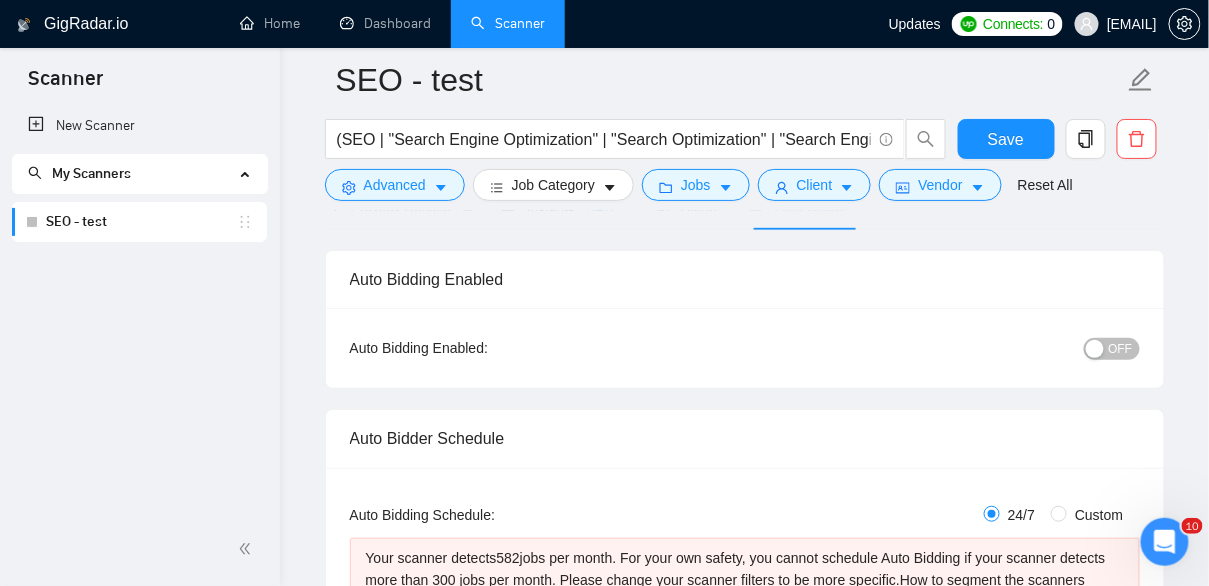 scroll, scrollTop: 0, scrollLeft: 0, axis: both 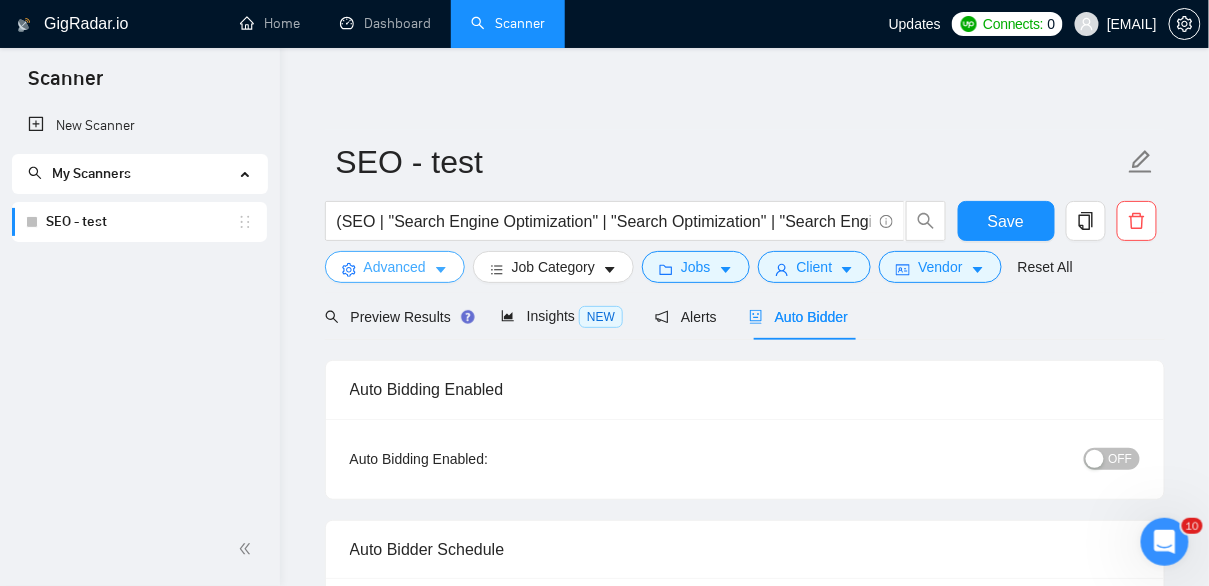 click on "Advanced" at bounding box center (395, 267) 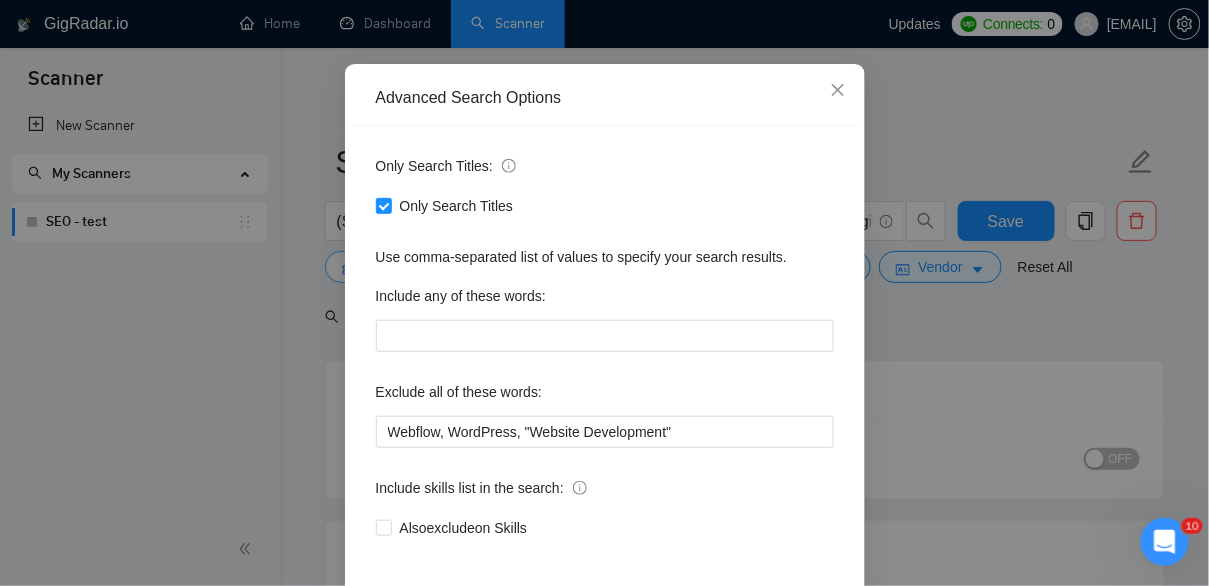 scroll, scrollTop: 168, scrollLeft: 0, axis: vertical 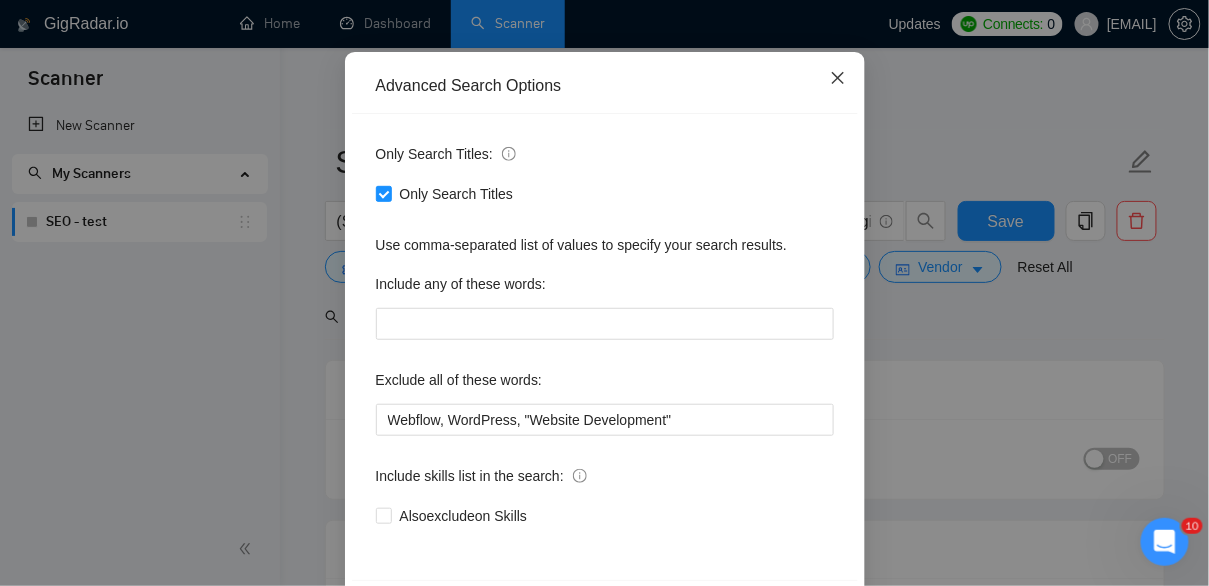 click 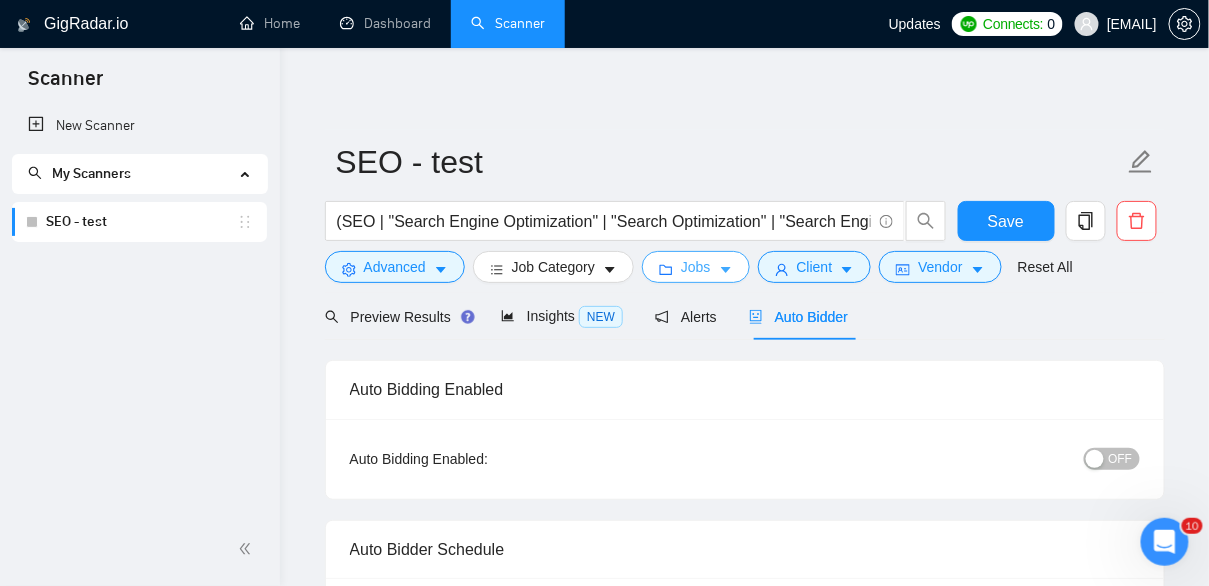 click on "Jobs" at bounding box center (696, 267) 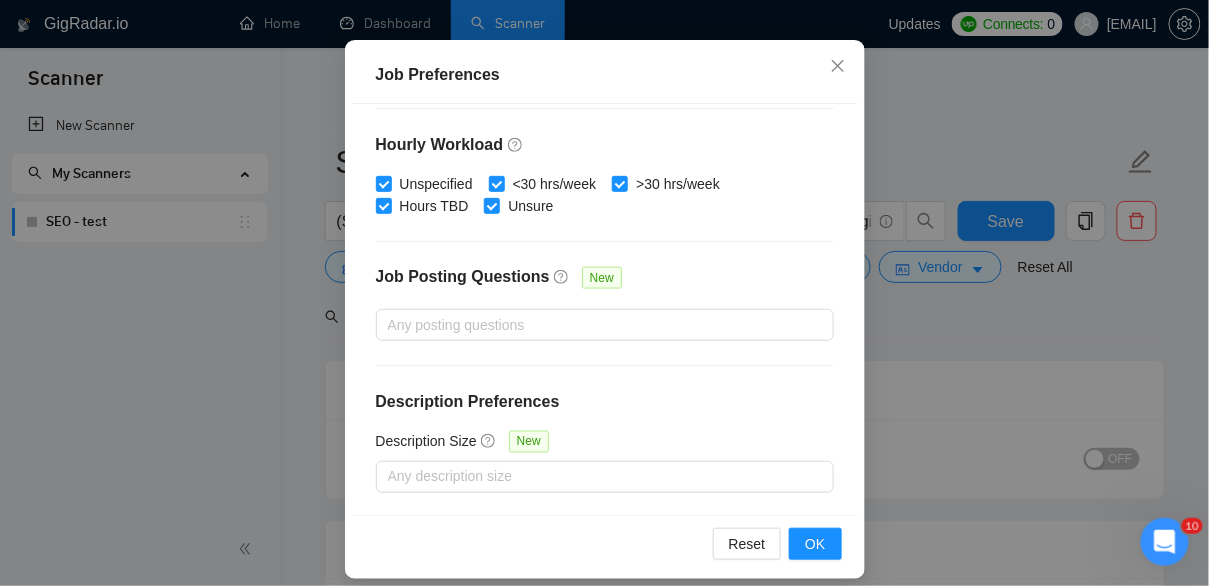 scroll, scrollTop: 159, scrollLeft: 0, axis: vertical 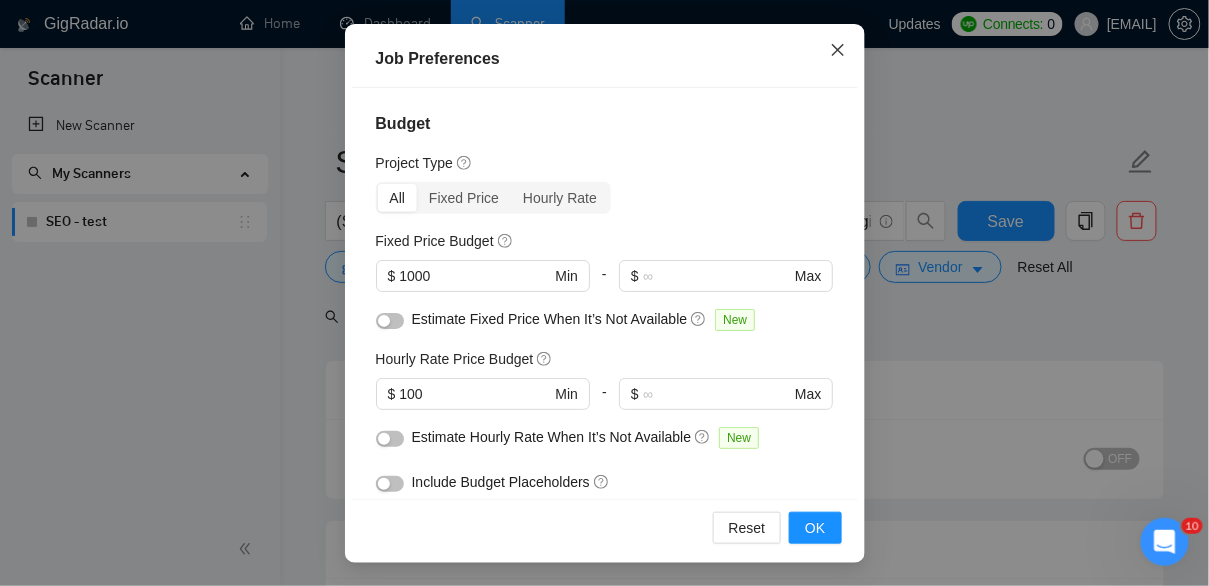 click 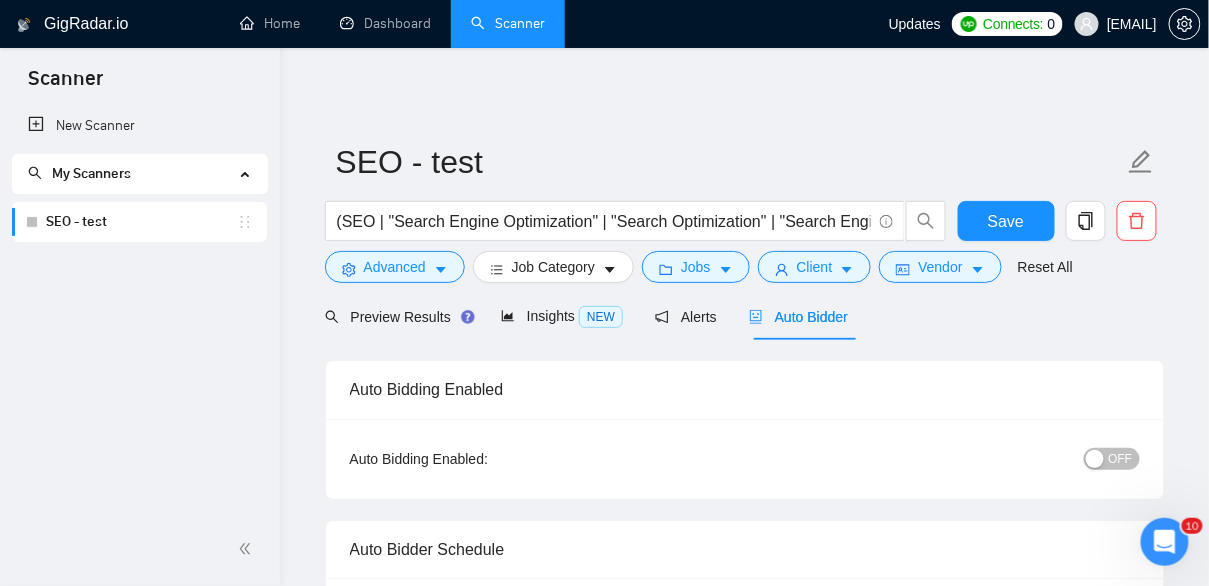 scroll, scrollTop: 95, scrollLeft: 0, axis: vertical 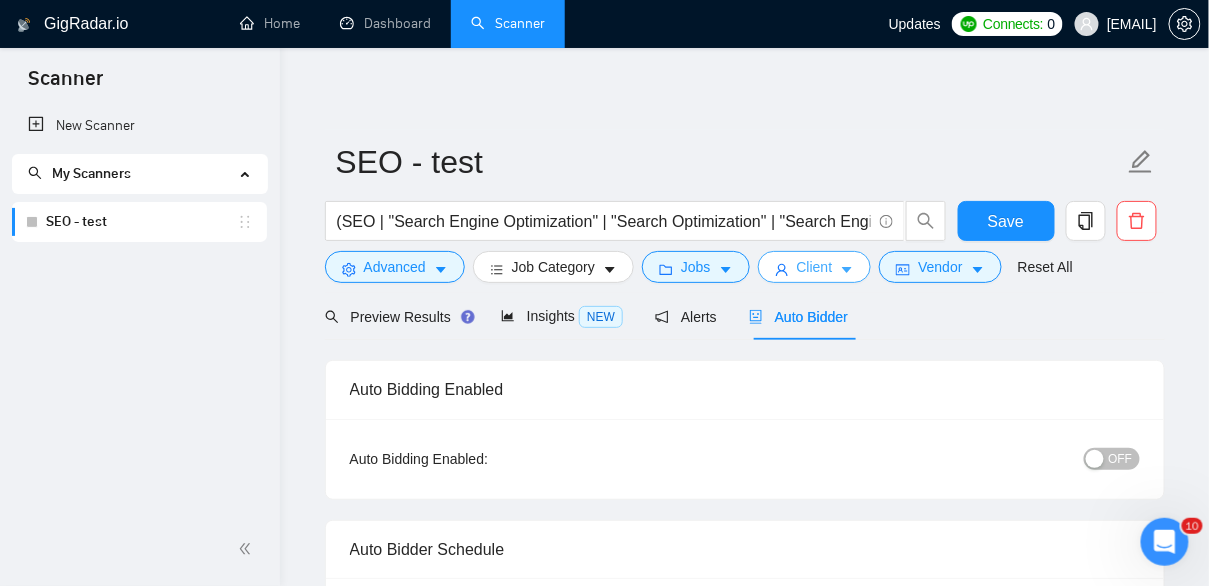 click on "Client" at bounding box center [815, 267] 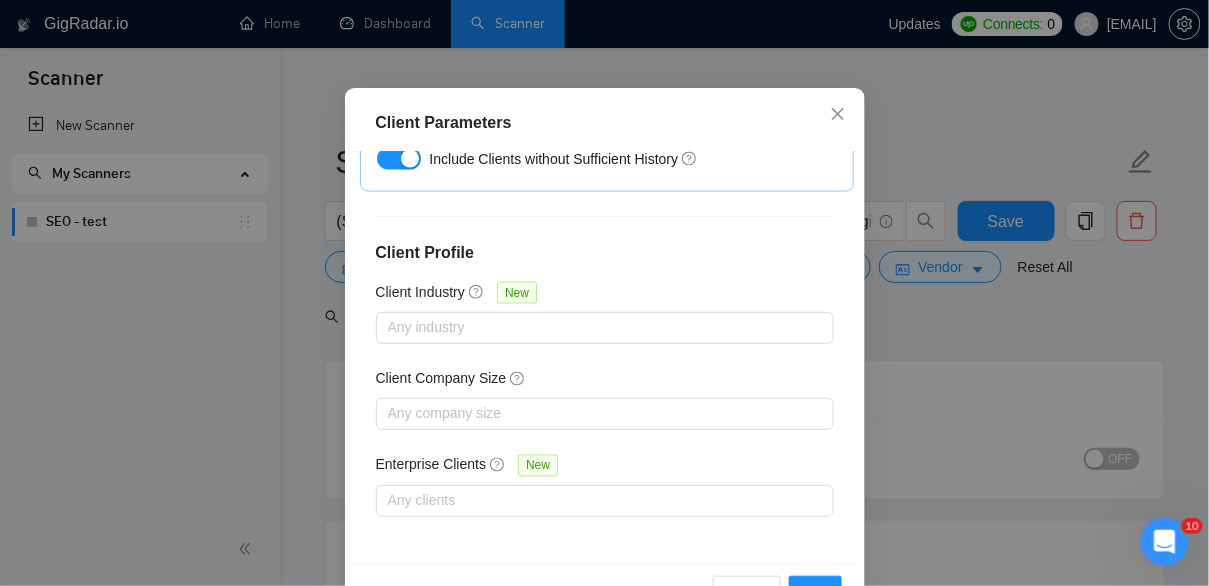 scroll, scrollTop: 159, scrollLeft: 0, axis: vertical 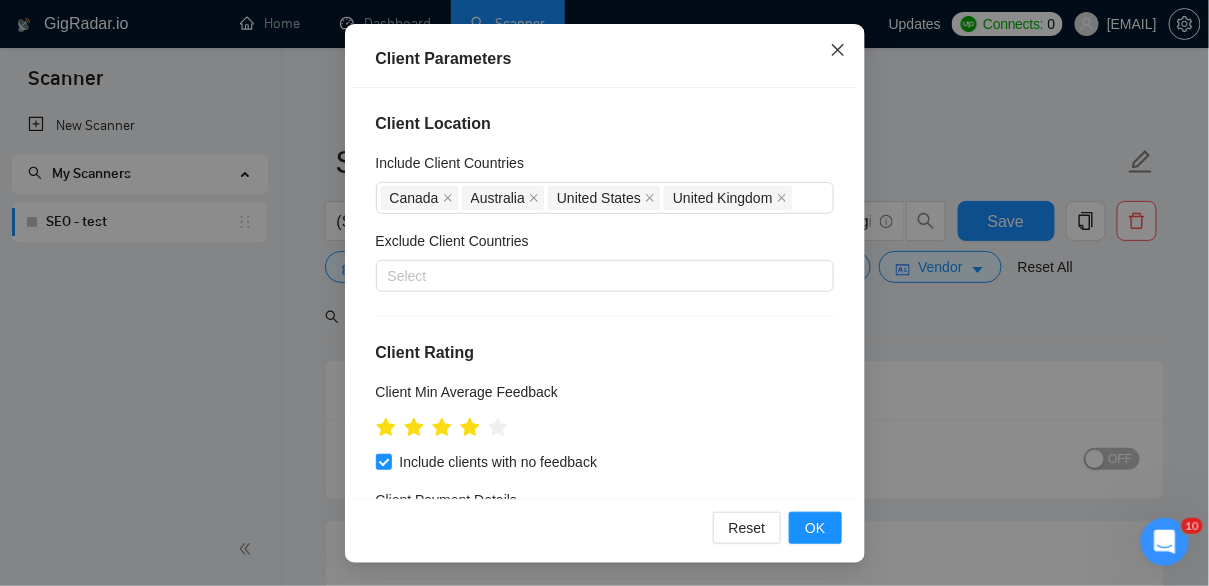 click 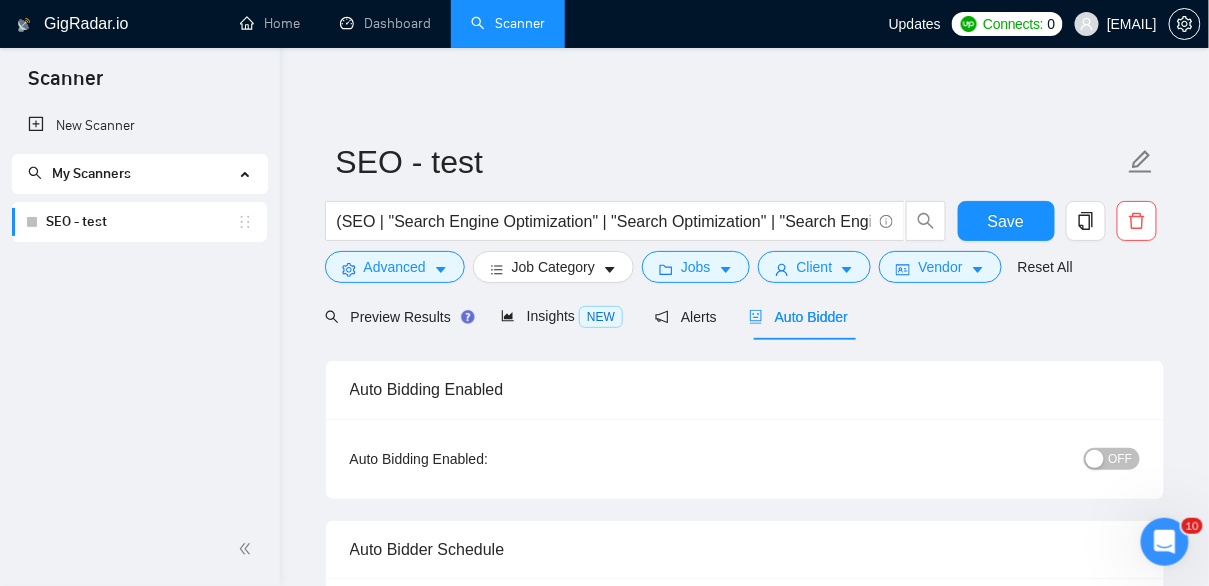 scroll, scrollTop: 95, scrollLeft: 0, axis: vertical 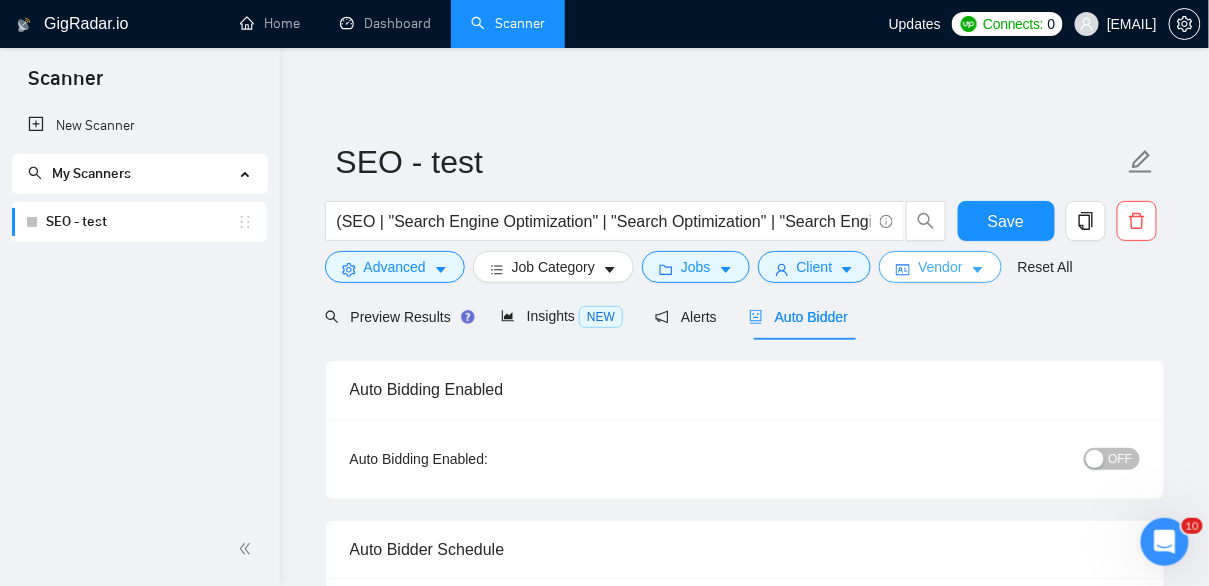 click on "Vendor" at bounding box center (940, 267) 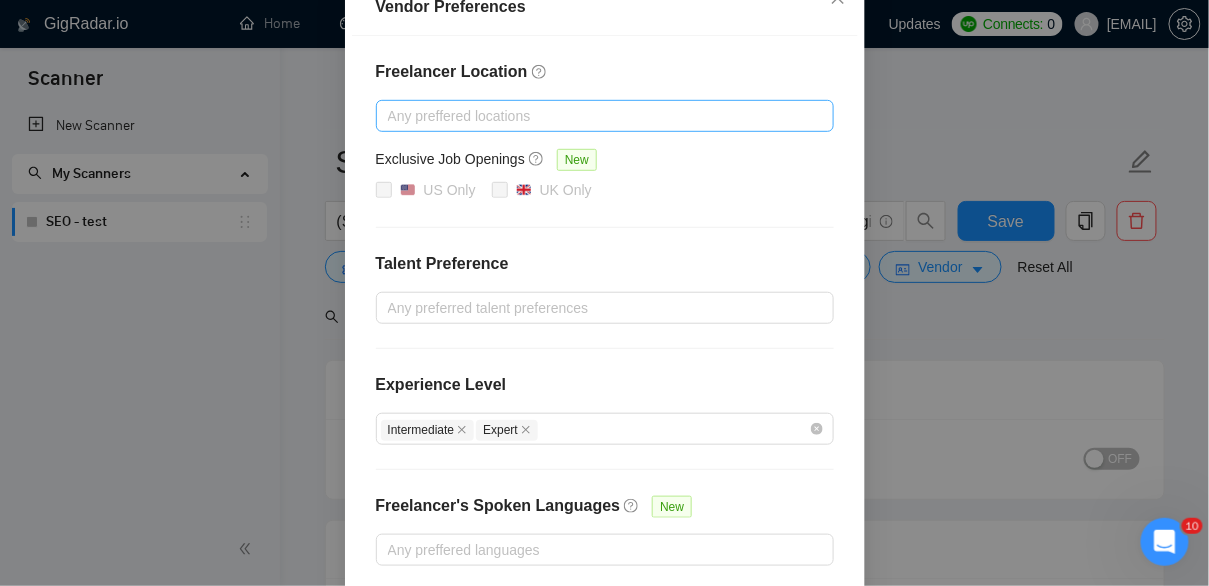 scroll, scrollTop: 0, scrollLeft: 0, axis: both 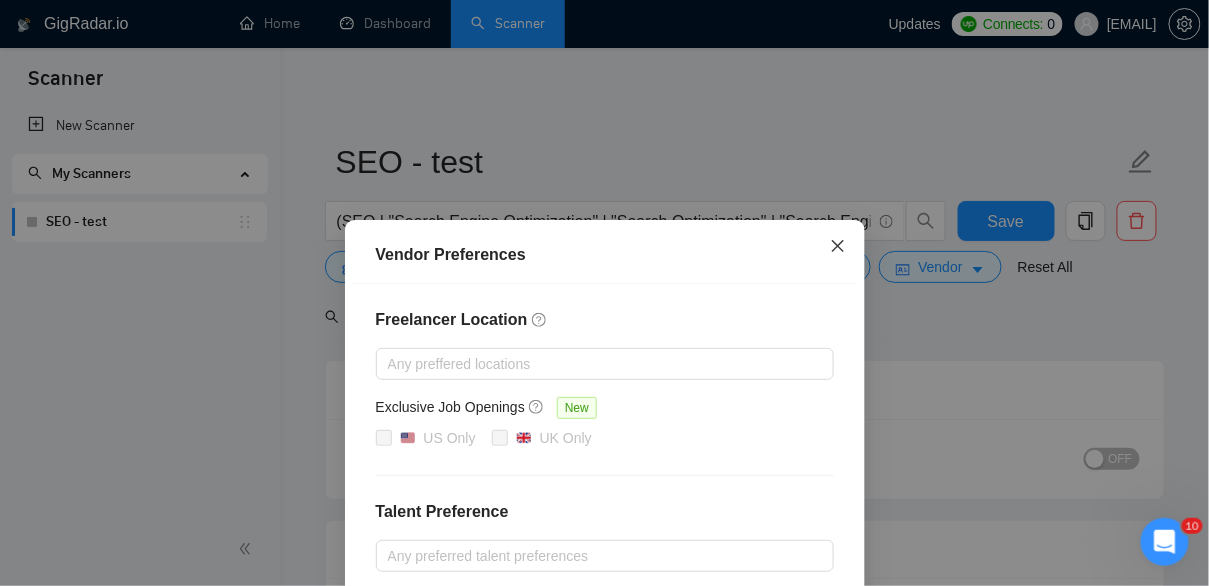 click 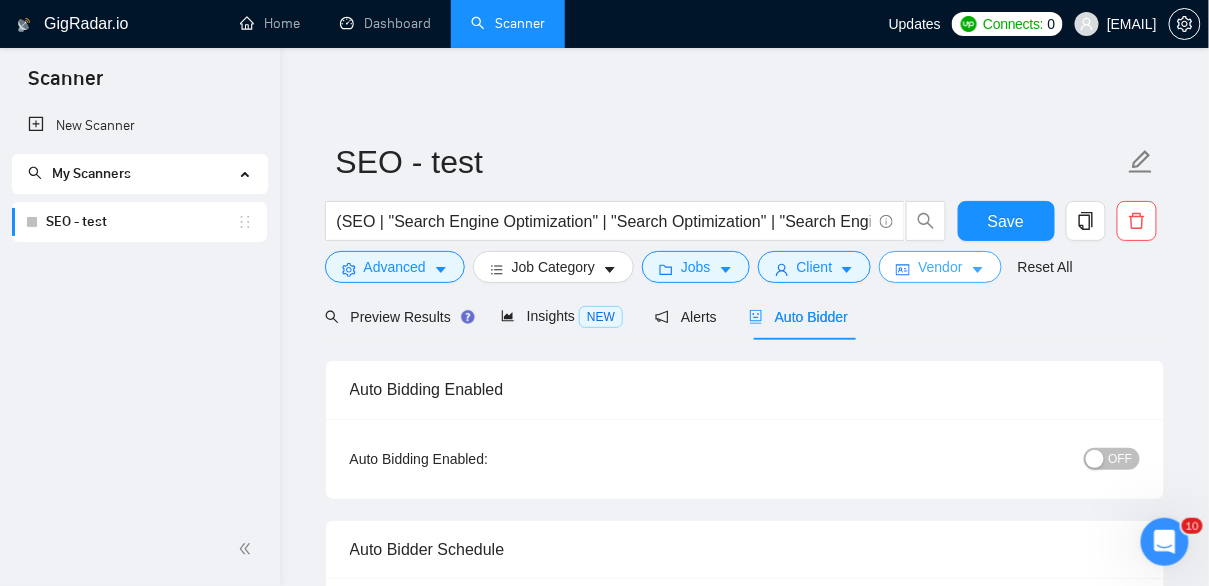 click on "Vendor" at bounding box center [940, 267] 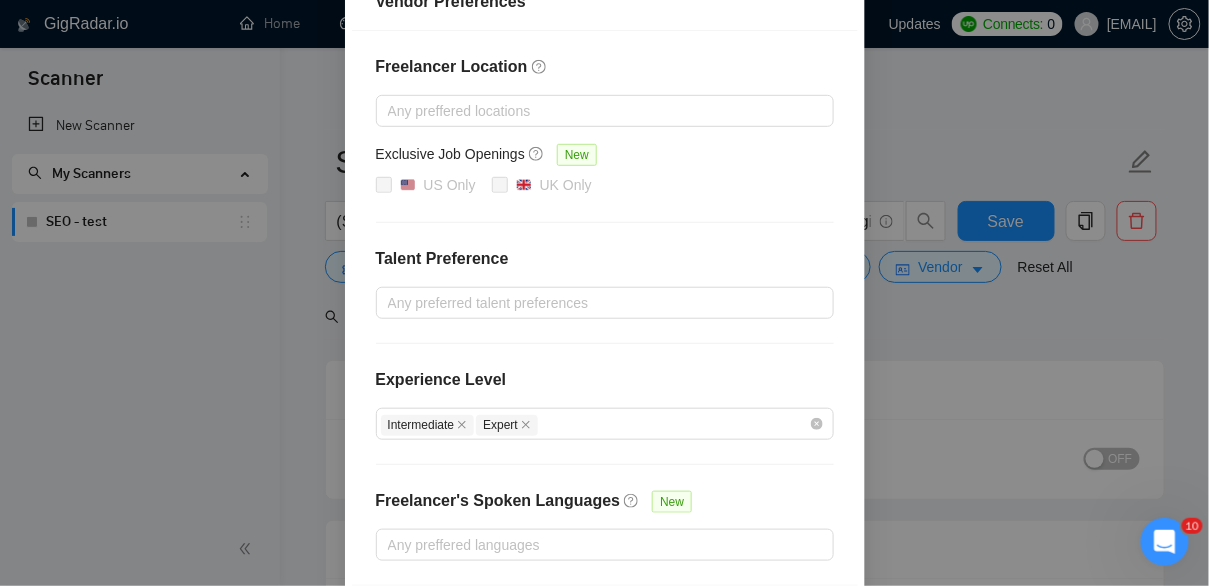 scroll, scrollTop: 273, scrollLeft: 0, axis: vertical 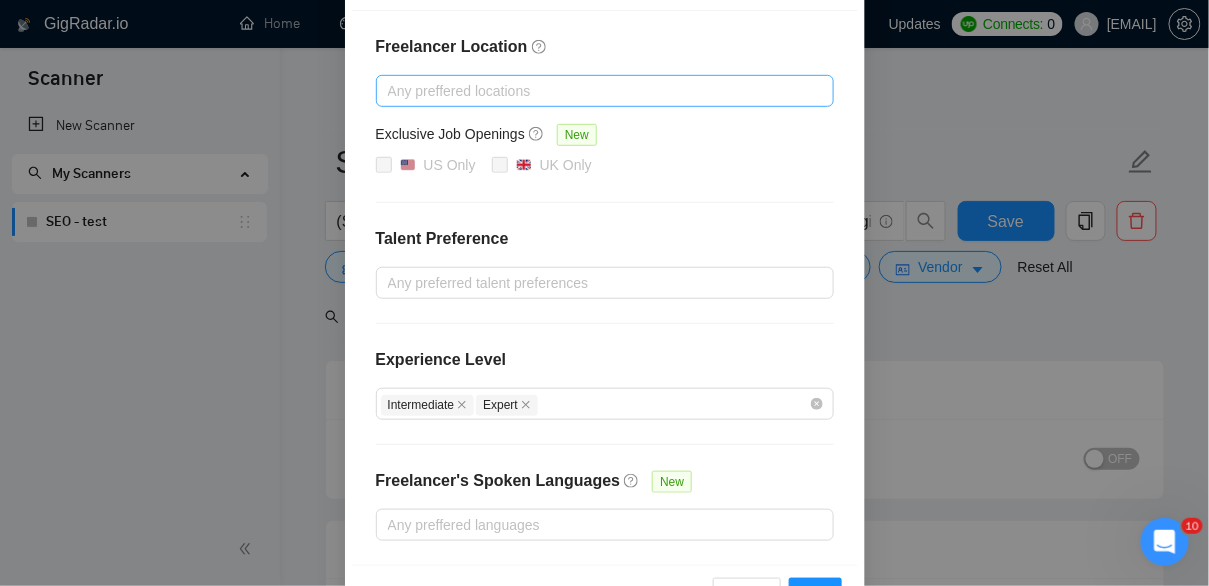 drag, startPoint x: 535, startPoint y: 406, endPoint x: 773, endPoint y: 88, distance: 397.2002 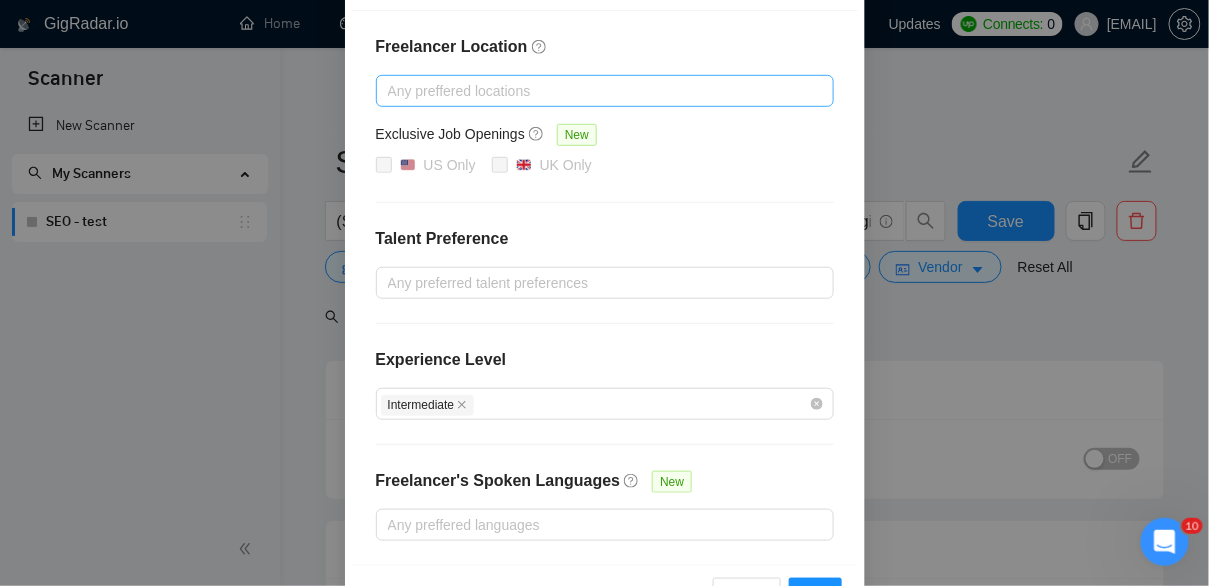 scroll, scrollTop: 0, scrollLeft: 0, axis: both 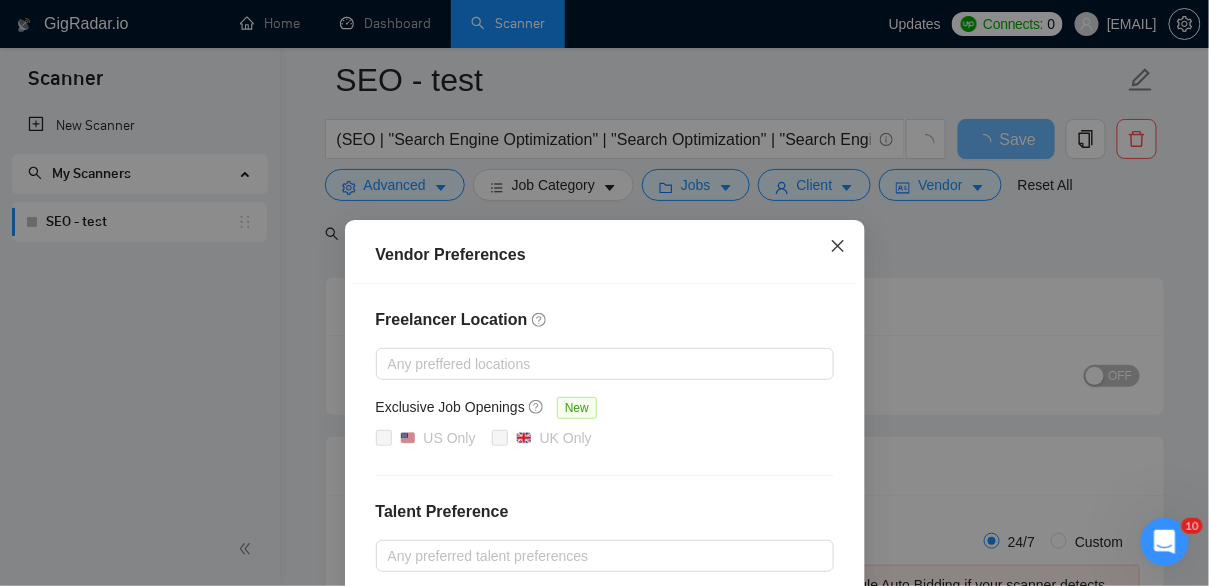 click 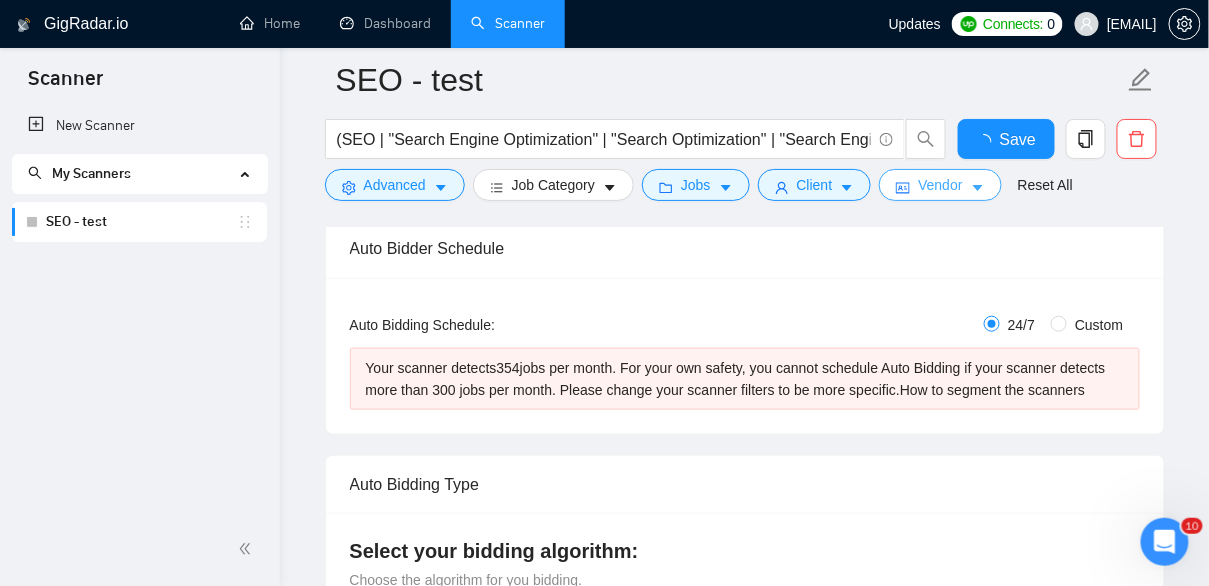 scroll, scrollTop: 0, scrollLeft: 0, axis: both 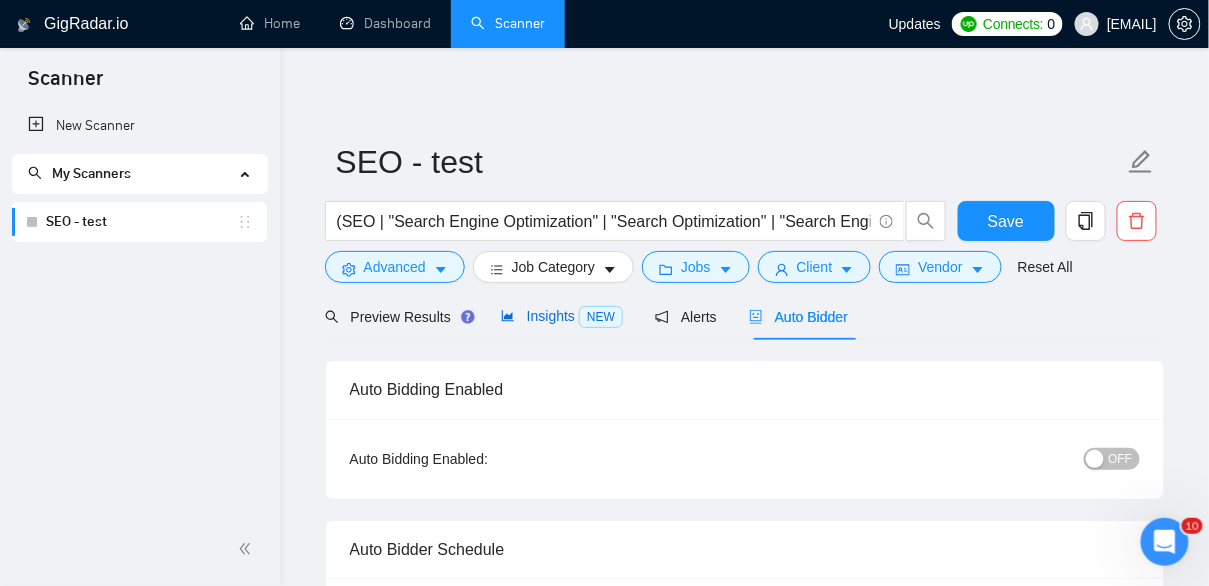 click on "Insights NEW" at bounding box center (562, 316) 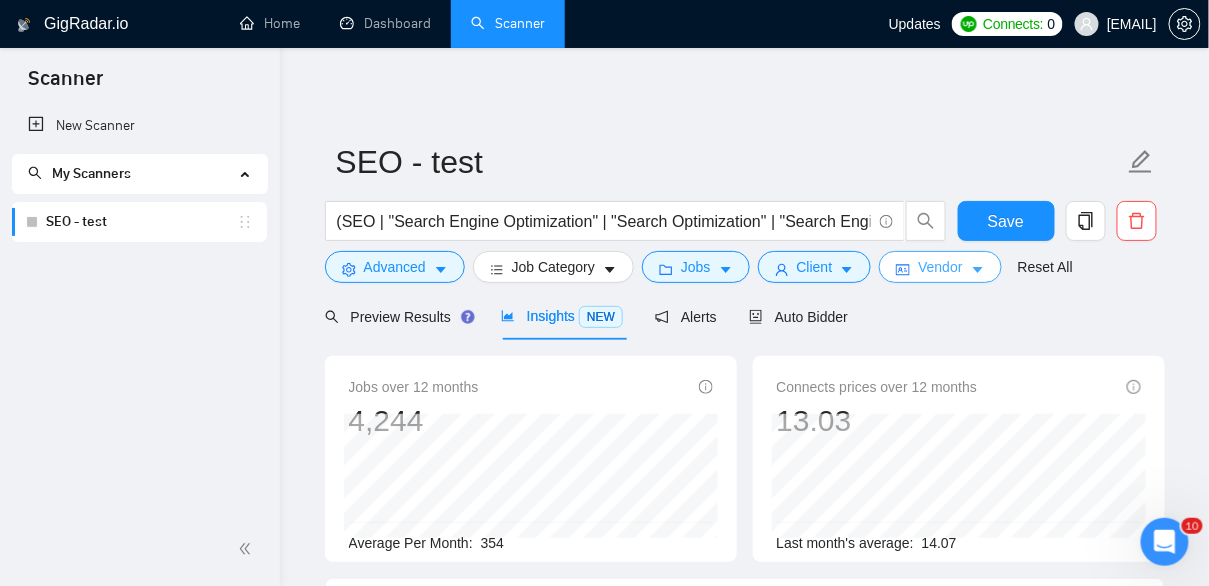 click on "Vendor" at bounding box center [940, 267] 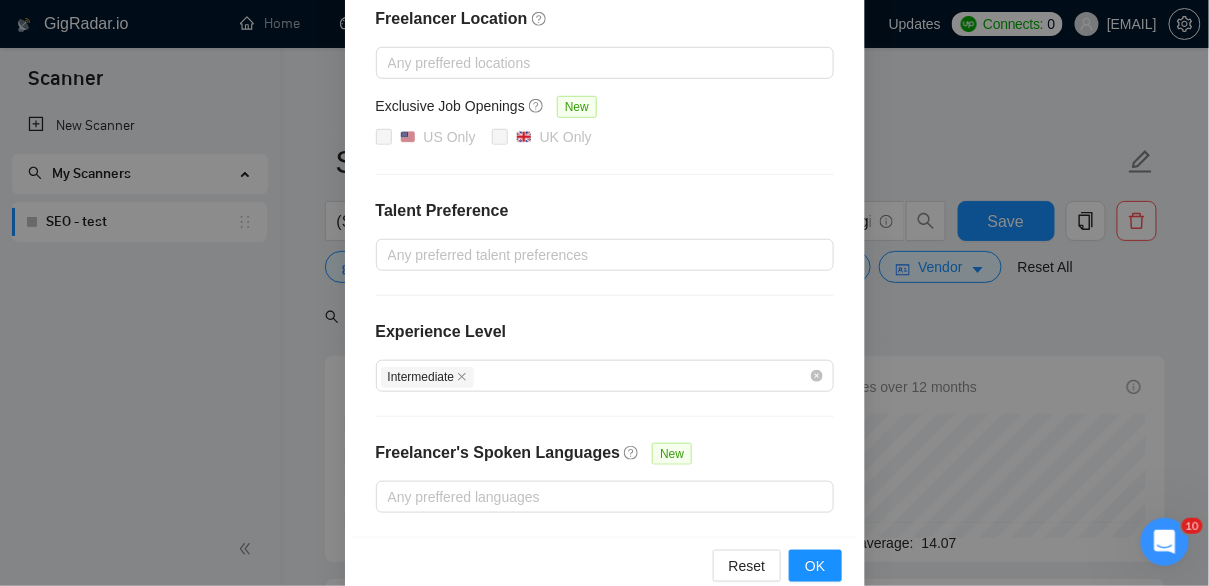 scroll, scrollTop: 0, scrollLeft: 0, axis: both 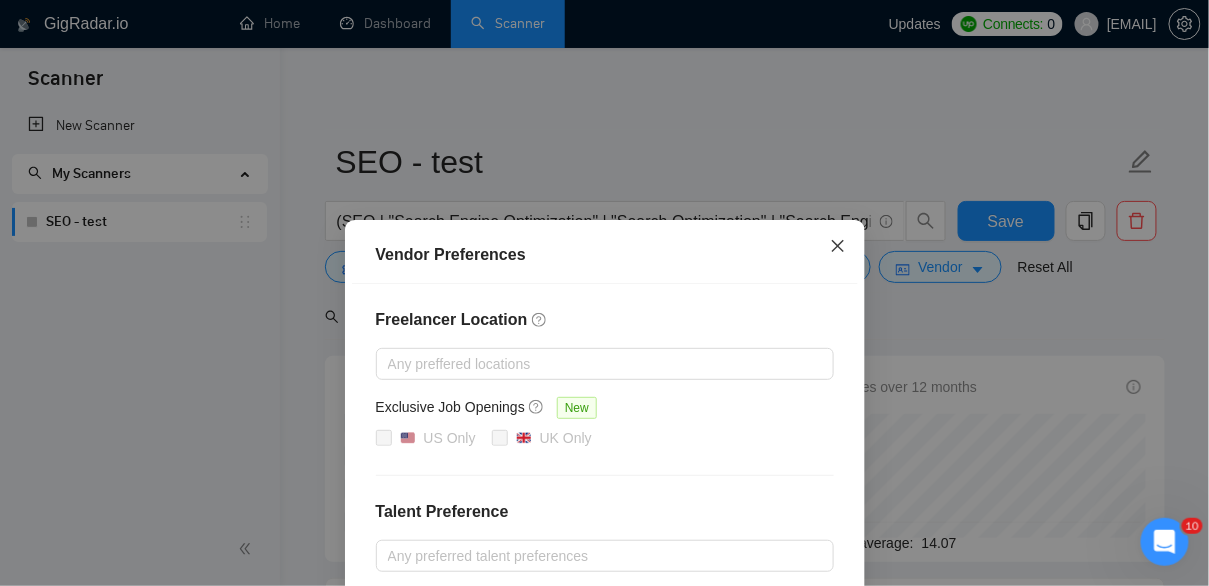 click 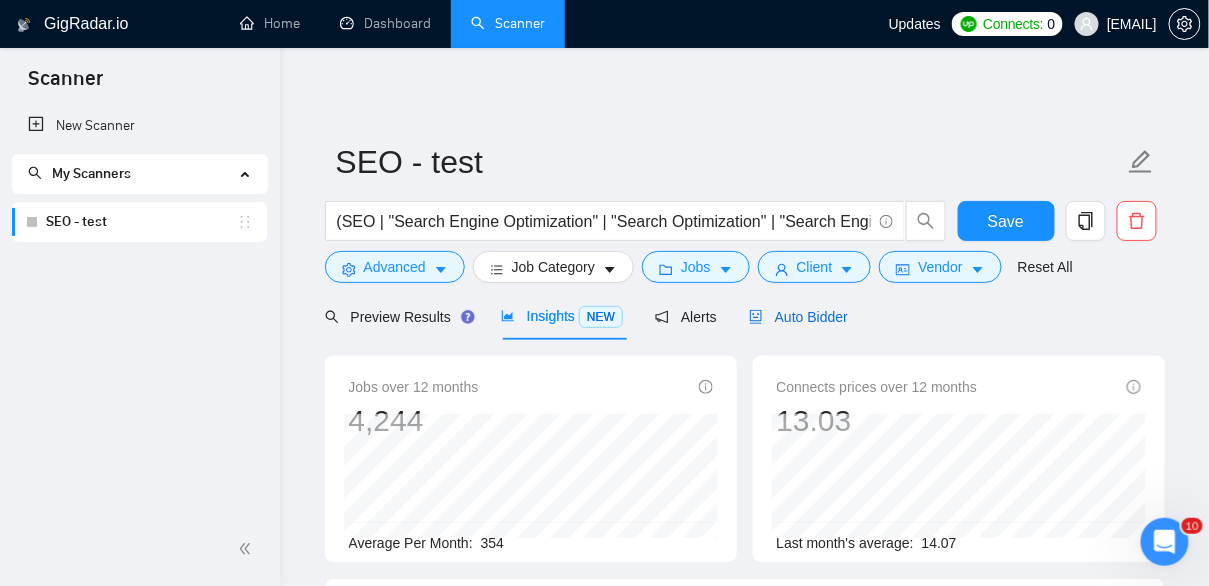 click on "Auto Bidder" at bounding box center [798, 317] 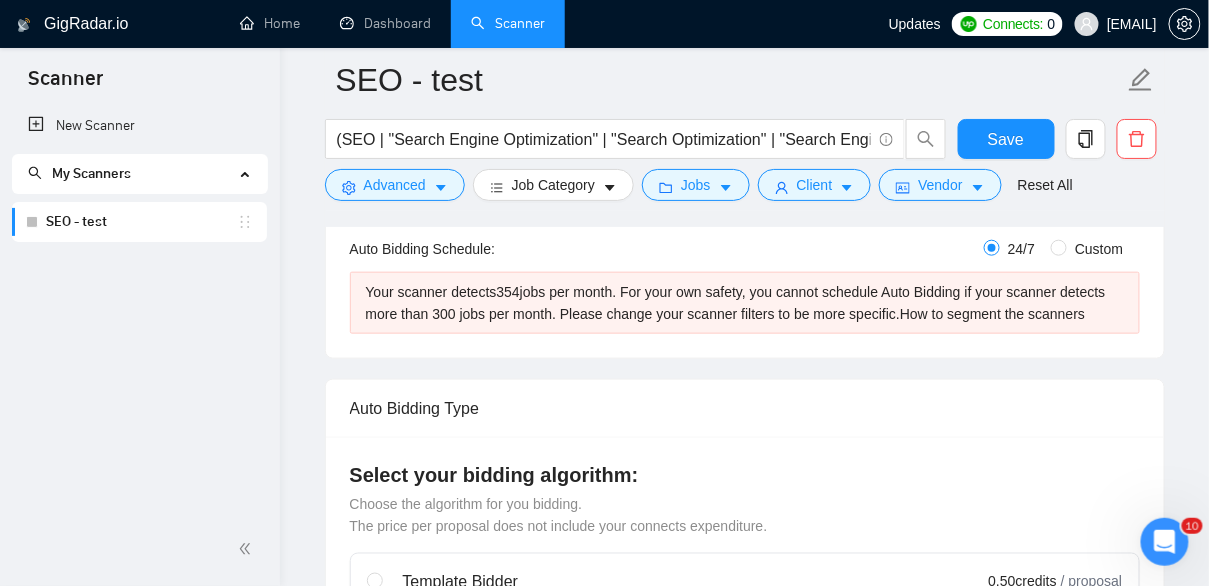 scroll, scrollTop: 0, scrollLeft: 0, axis: both 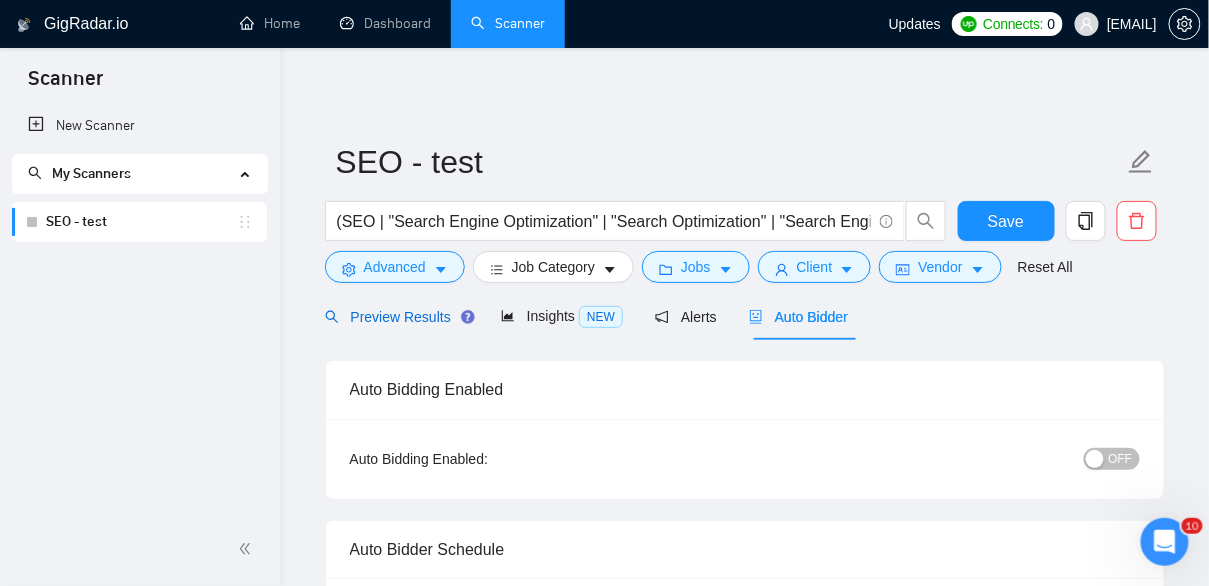click on "Preview Results" at bounding box center (397, 317) 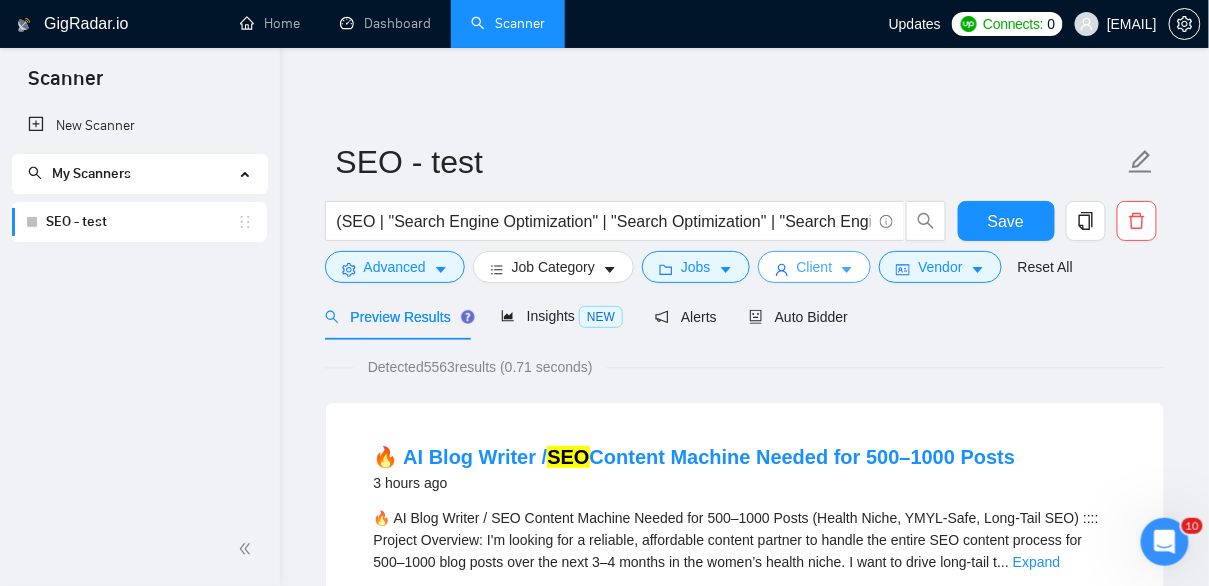 click on "Client" at bounding box center [815, 267] 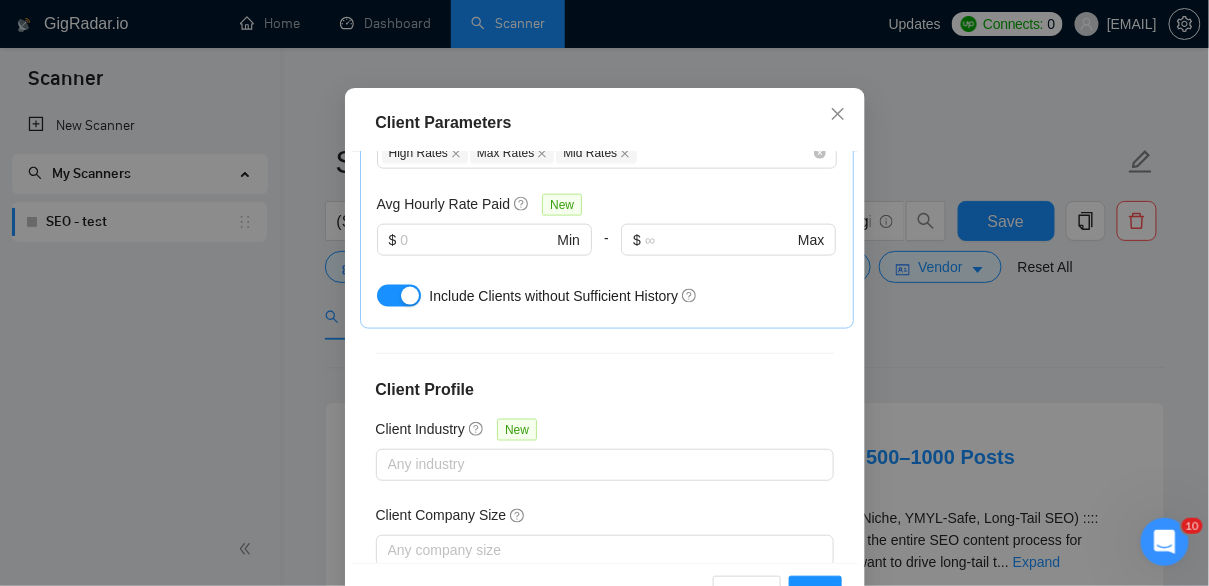 scroll, scrollTop: 804, scrollLeft: 0, axis: vertical 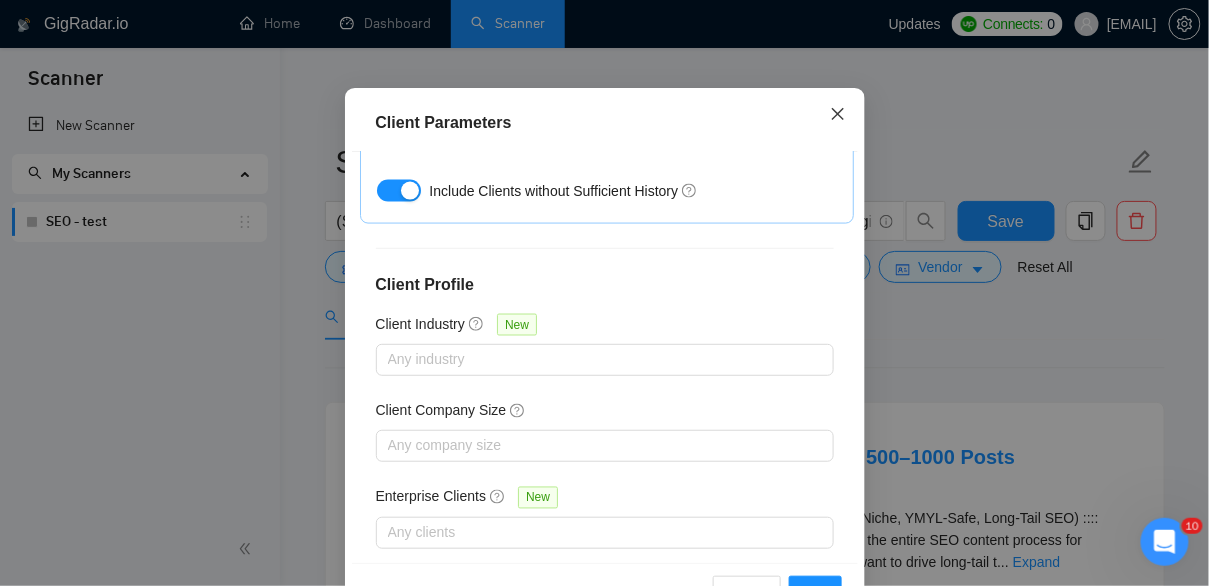 click 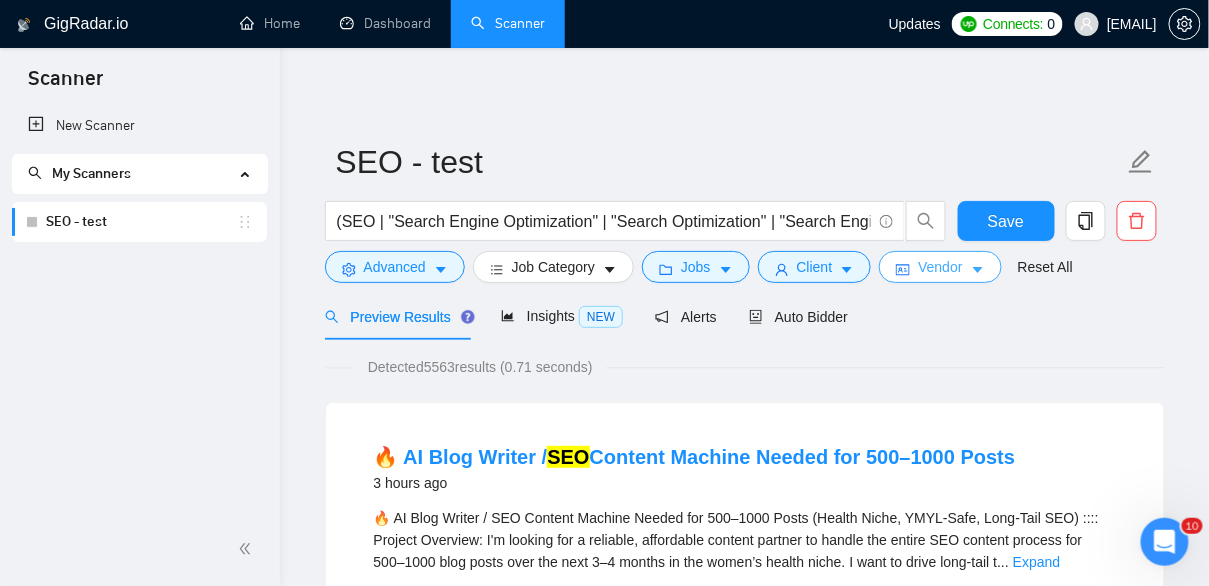 click on "Vendor" at bounding box center [940, 267] 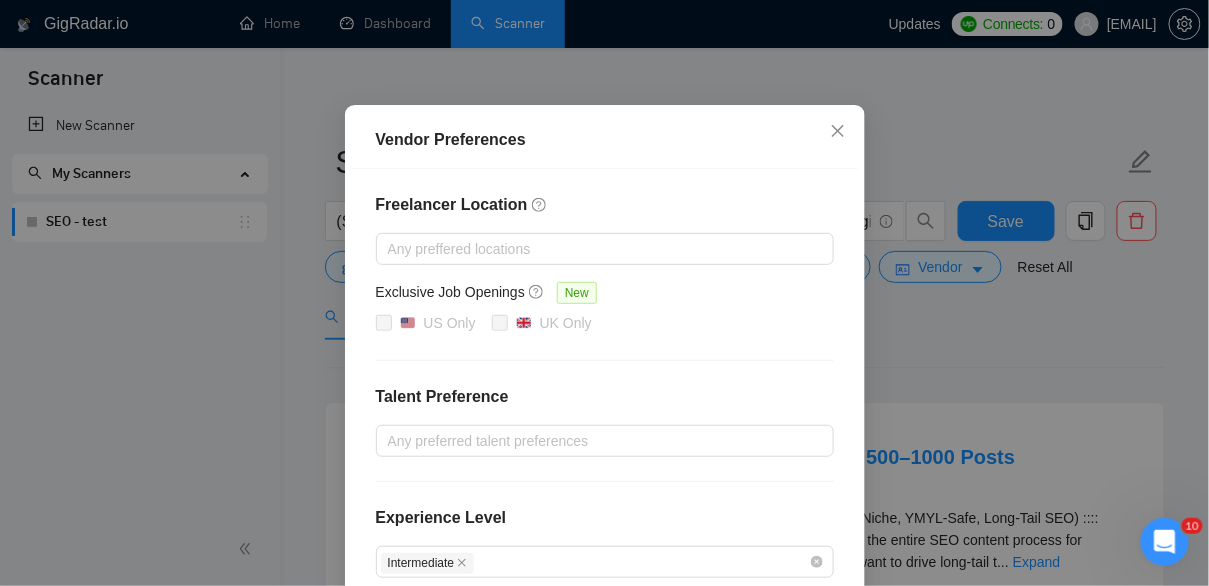 scroll, scrollTop: 0, scrollLeft: 0, axis: both 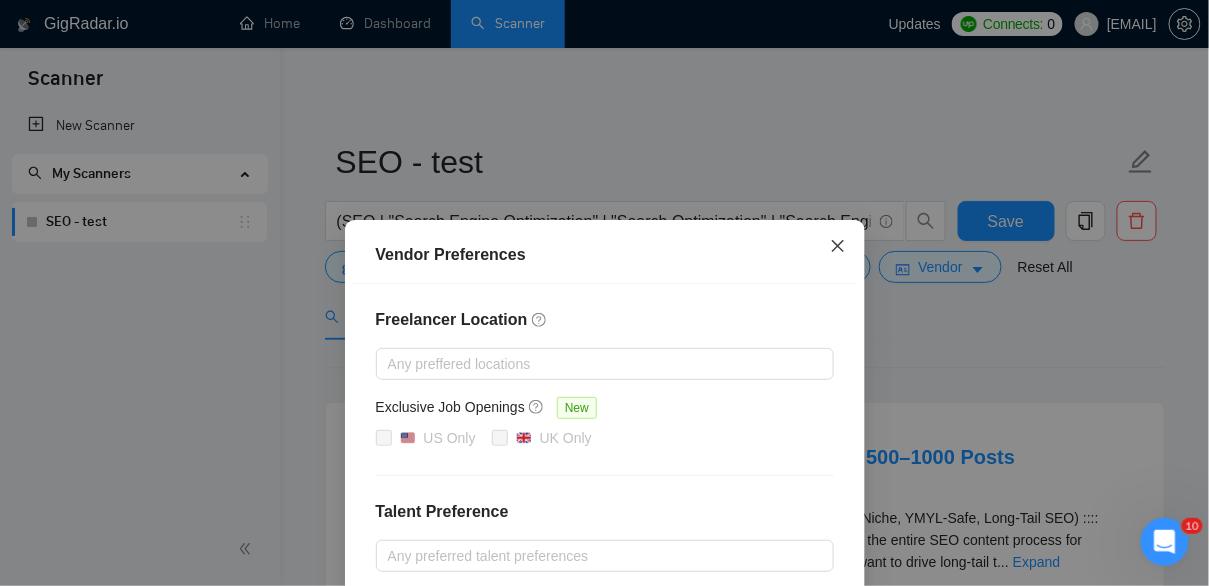 click at bounding box center [838, 247] 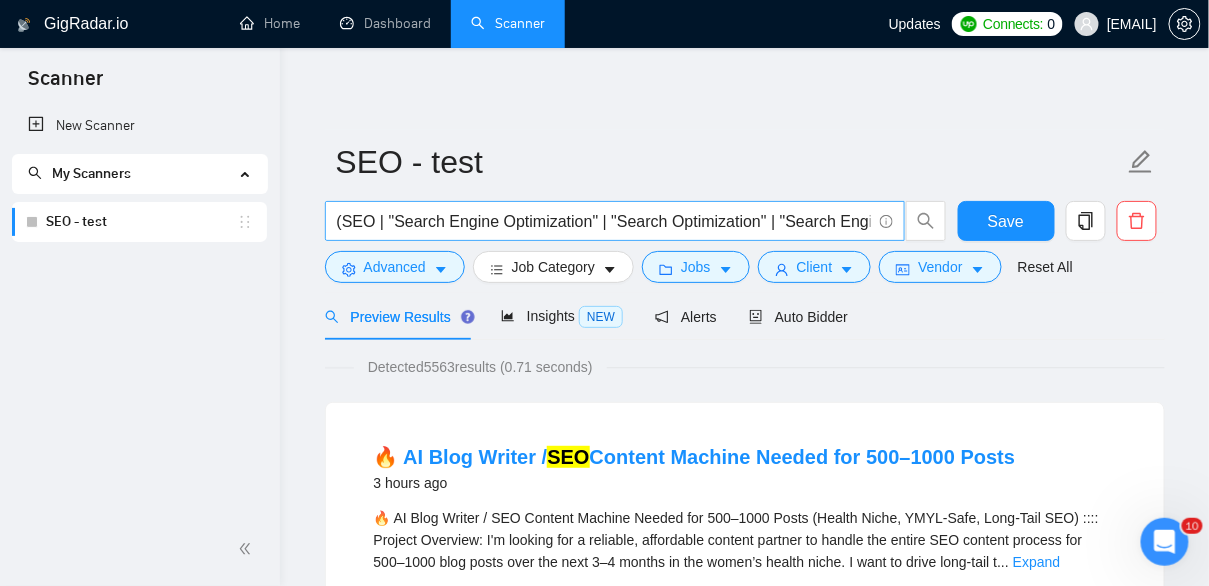 click on "(SEO | "Search Engine Optimization" | "Search Optimization" | "Search Engine")" at bounding box center (604, 221) 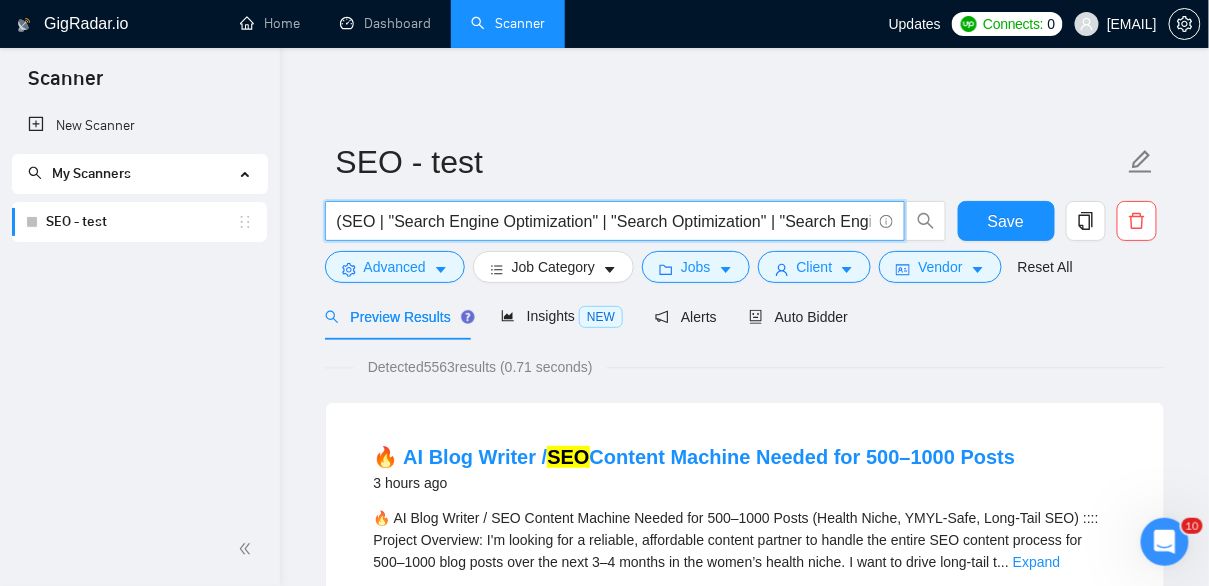 click on "(SEO | "Search Engine Optimization" | "Search Optimization" | "Search Engine")" at bounding box center (604, 221) 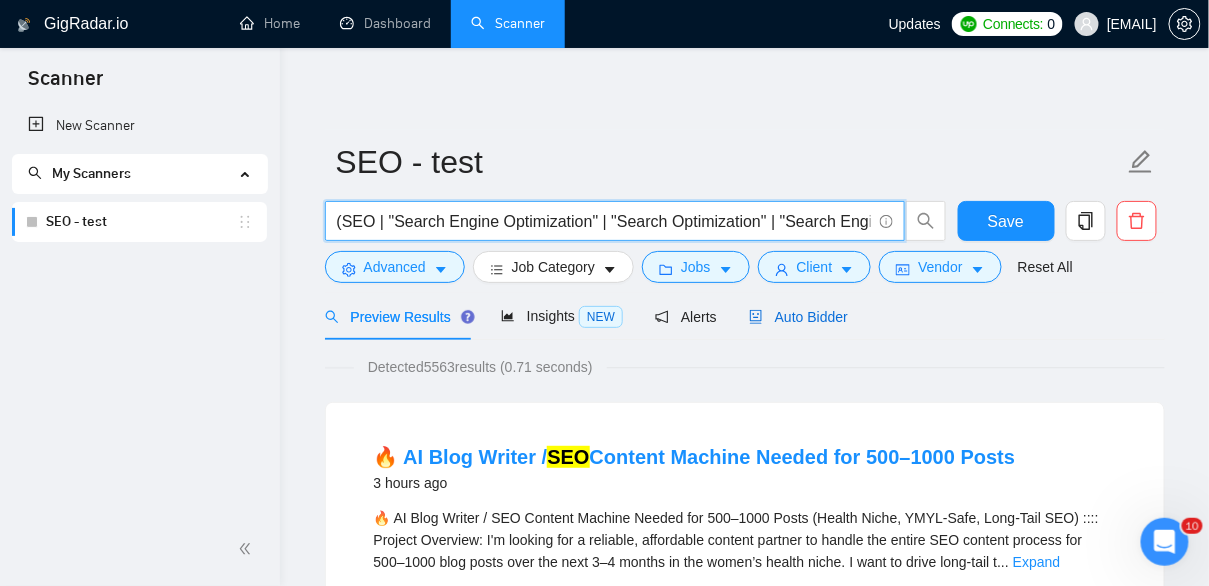 click on "Auto Bidder" at bounding box center [798, 317] 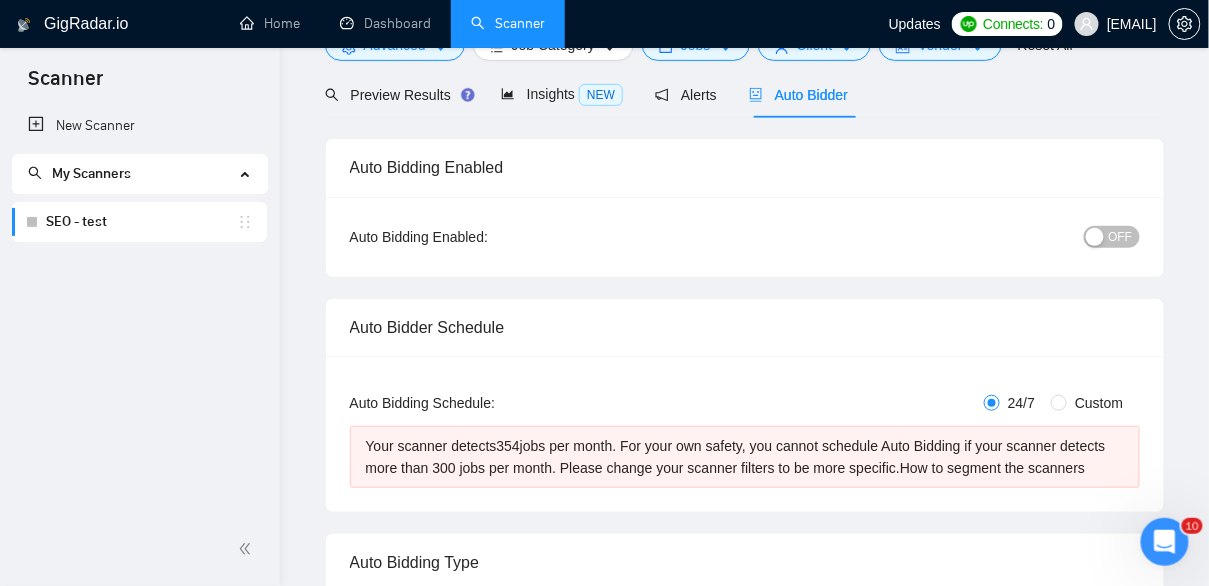 type 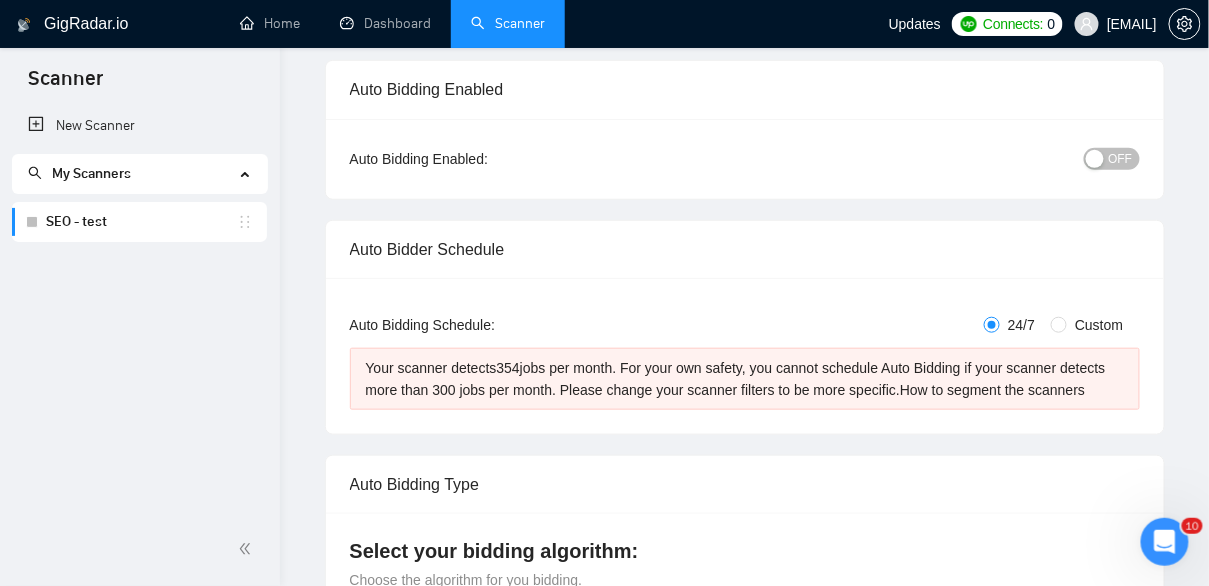 scroll, scrollTop: 0, scrollLeft: 0, axis: both 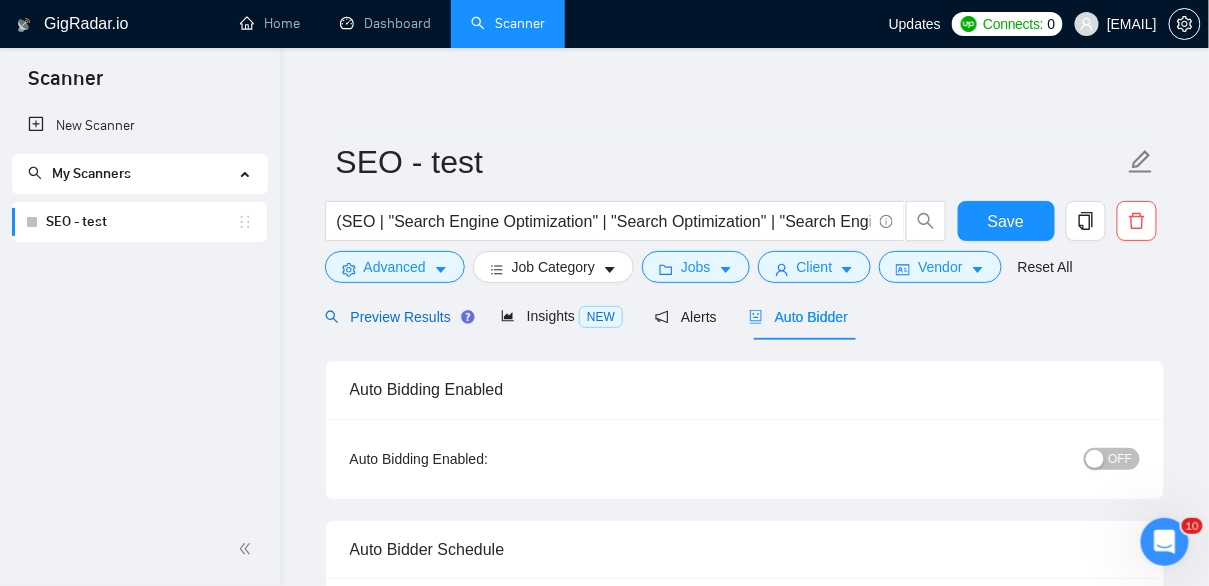 click on "Preview Results" at bounding box center (397, 317) 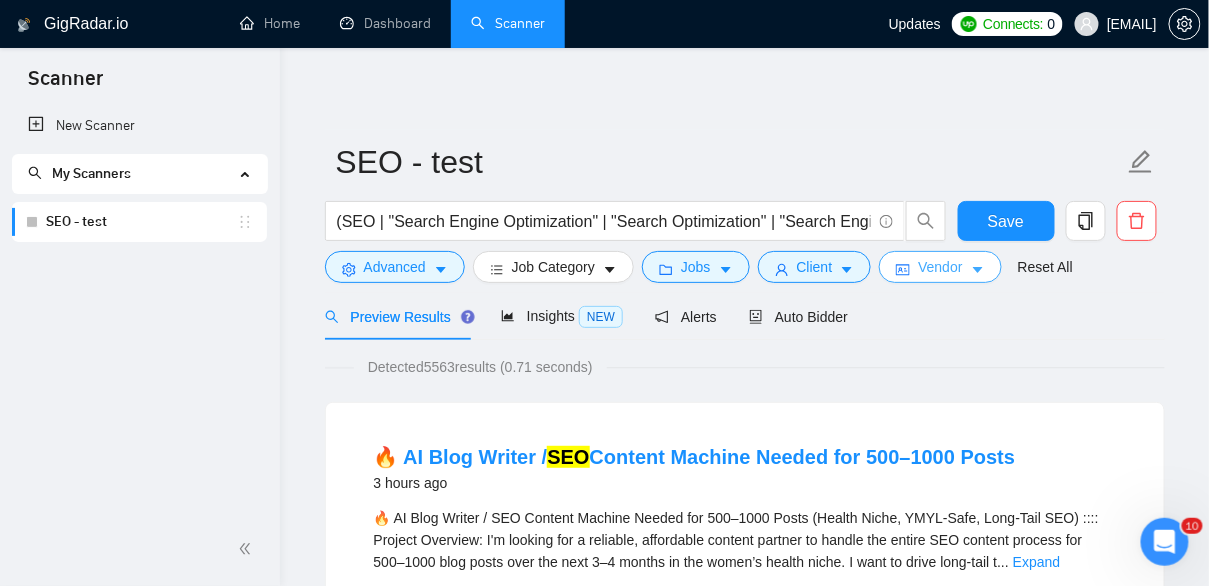 click on "Vendor" at bounding box center [940, 267] 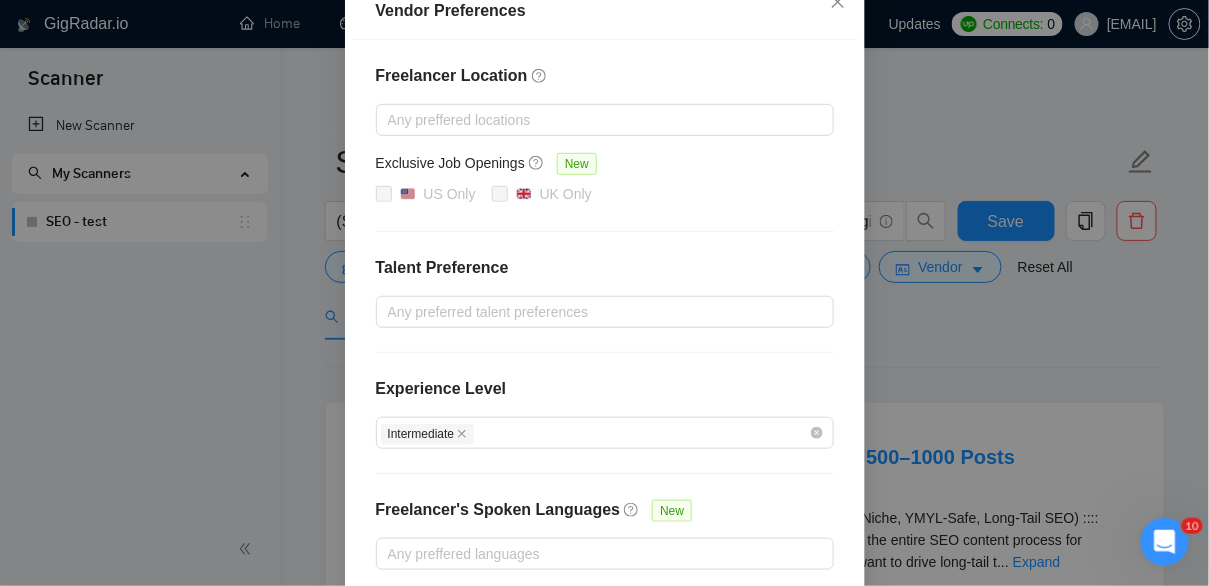 scroll, scrollTop: 258, scrollLeft: 0, axis: vertical 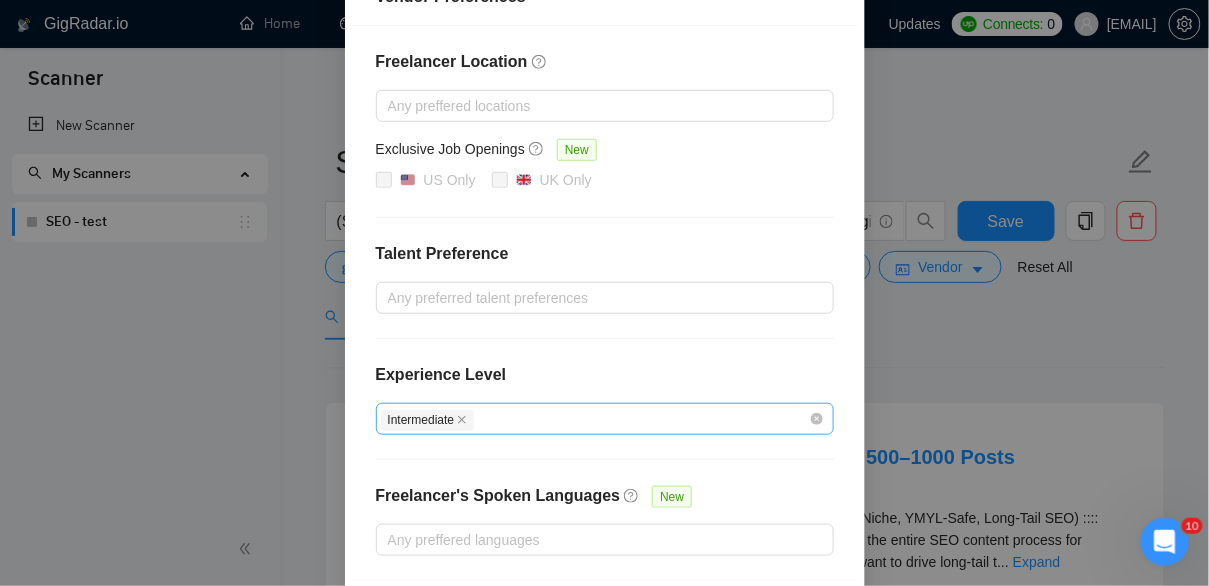 click on "Intermediate" at bounding box center (595, 419) 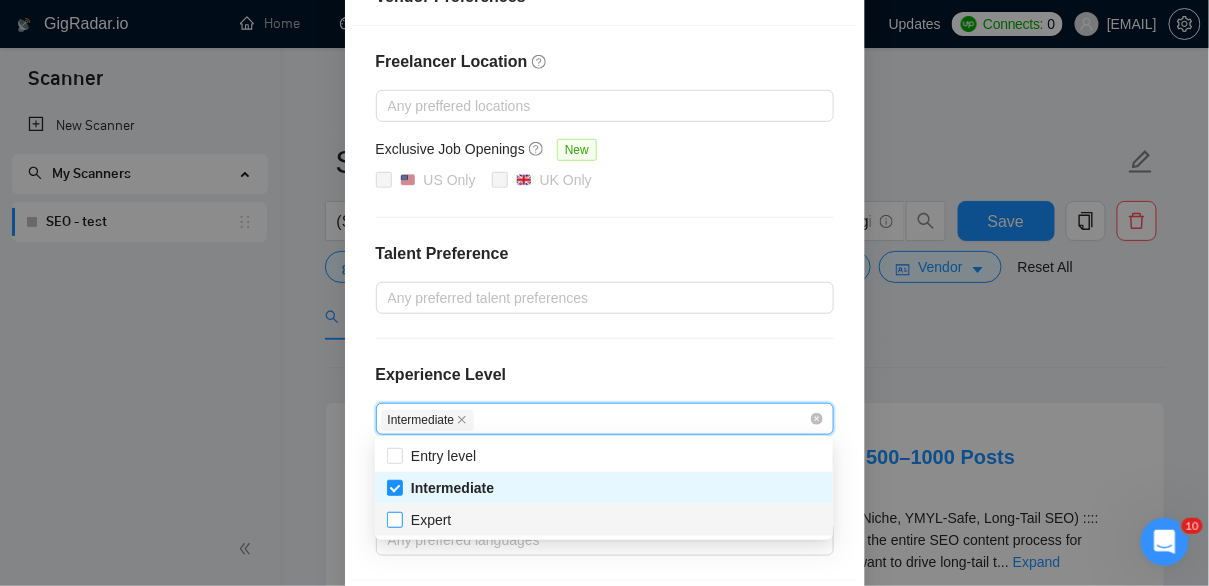 click on "Expert" at bounding box center [431, 520] 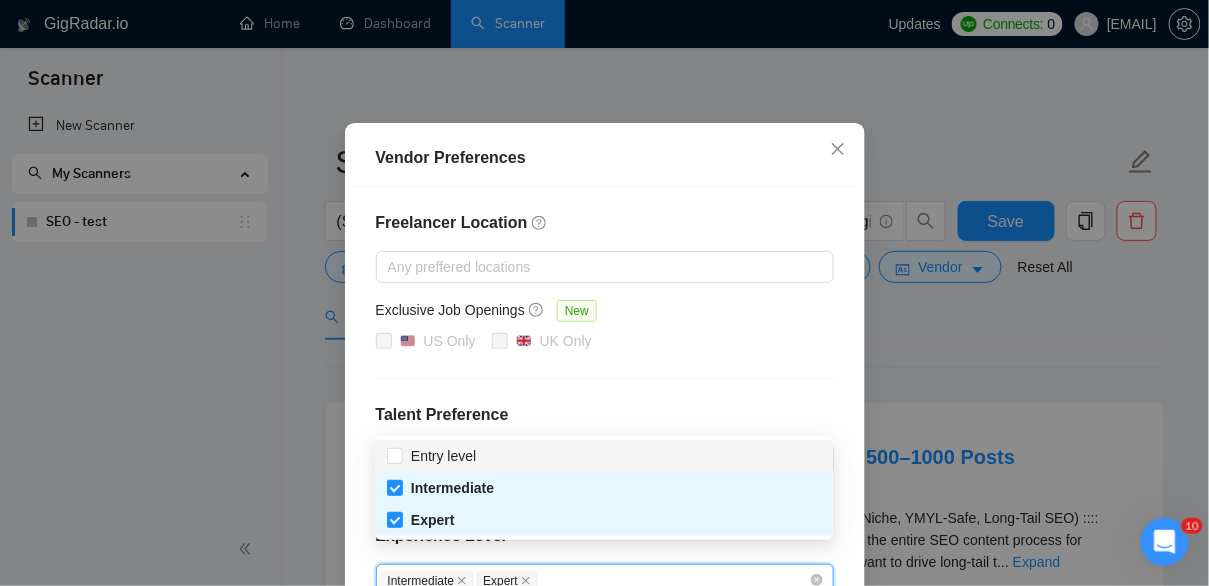 scroll, scrollTop: 67, scrollLeft: 0, axis: vertical 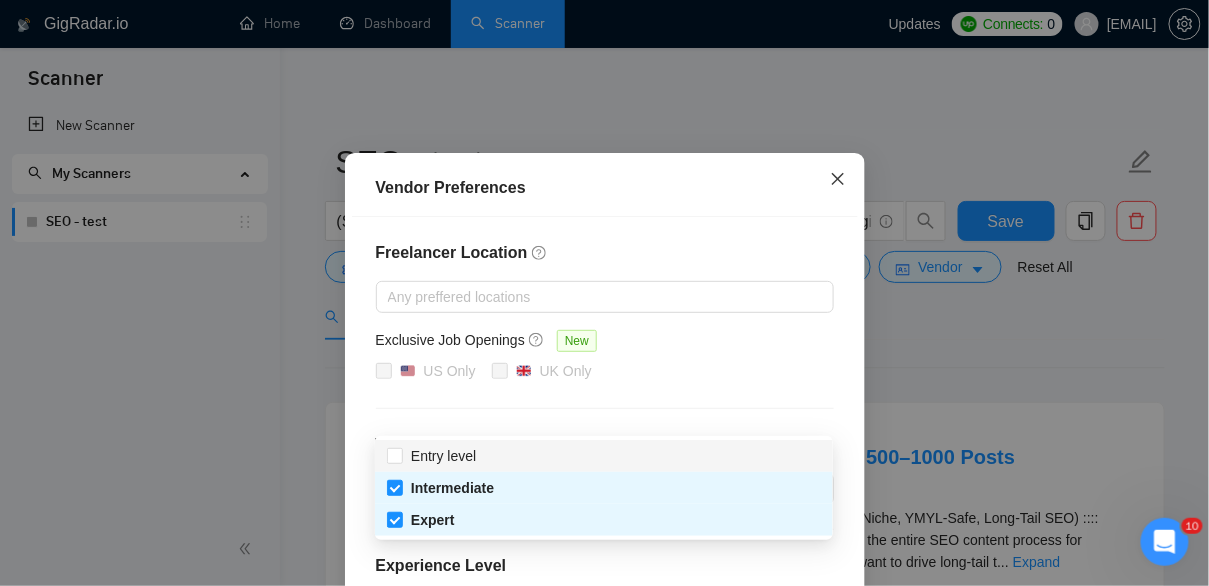 click 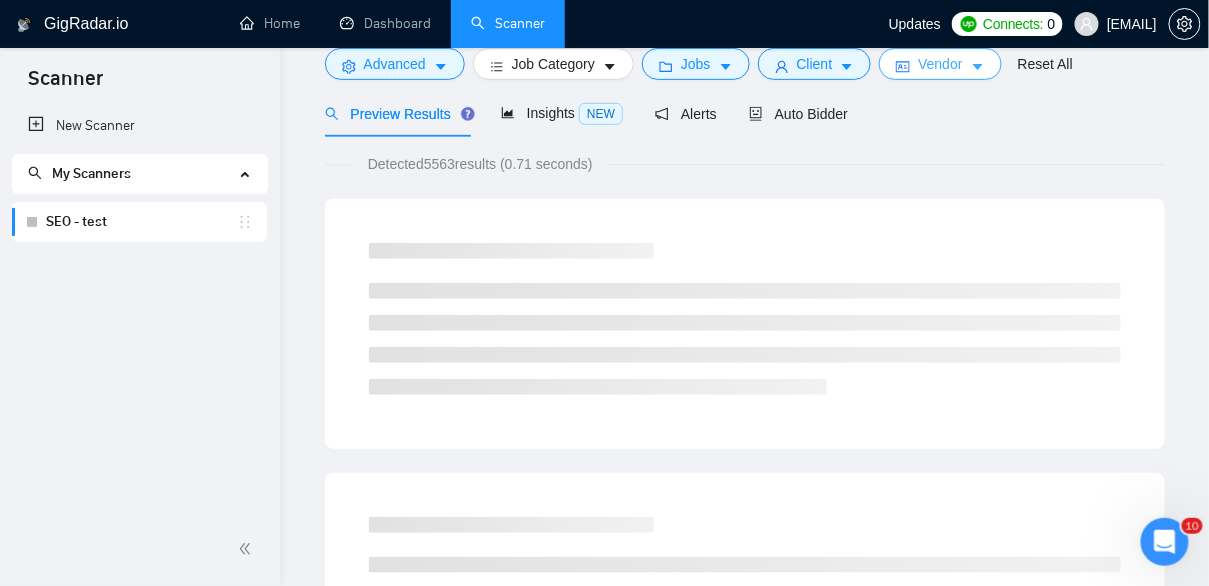 scroll, scrollTop: 0, scrollLeft: 0, axis: both 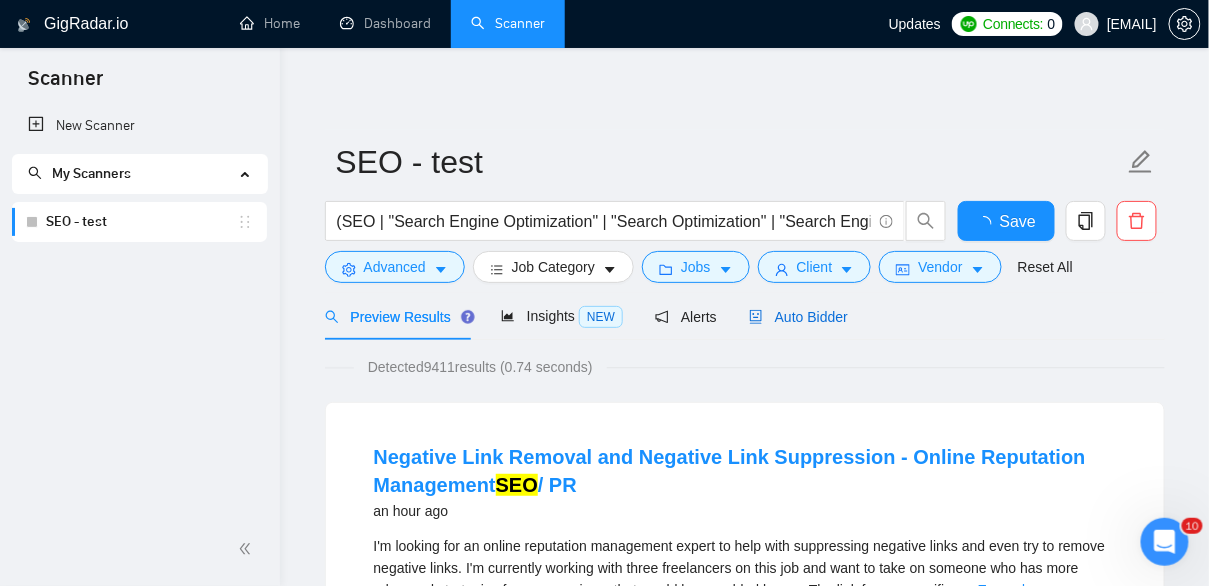 click on "Auto Bidder" at bounding box center (798, 317) 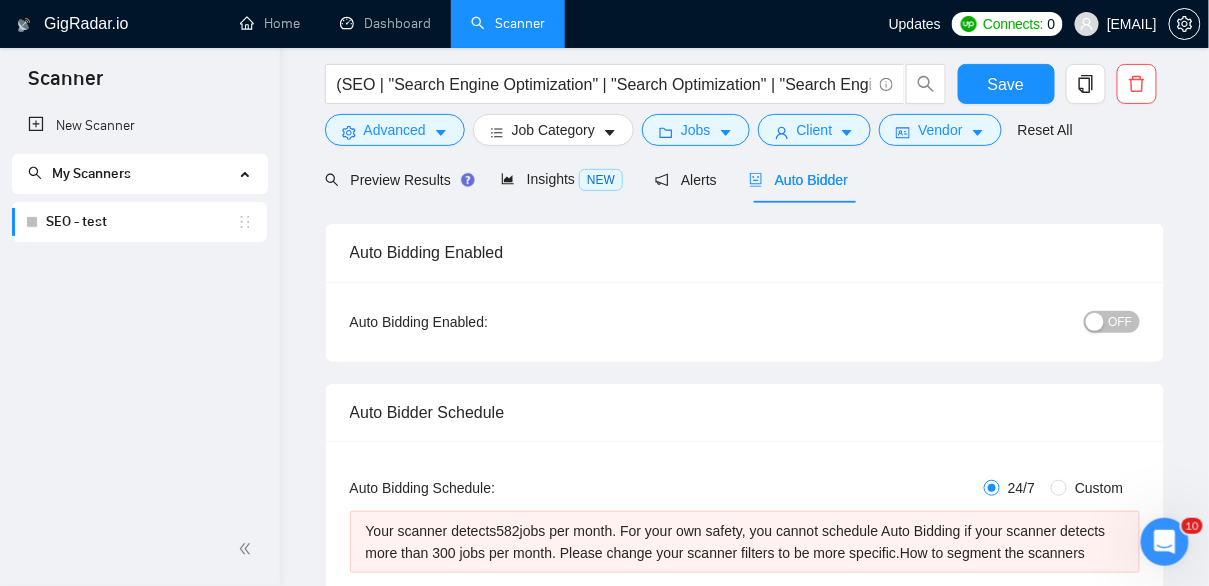 type 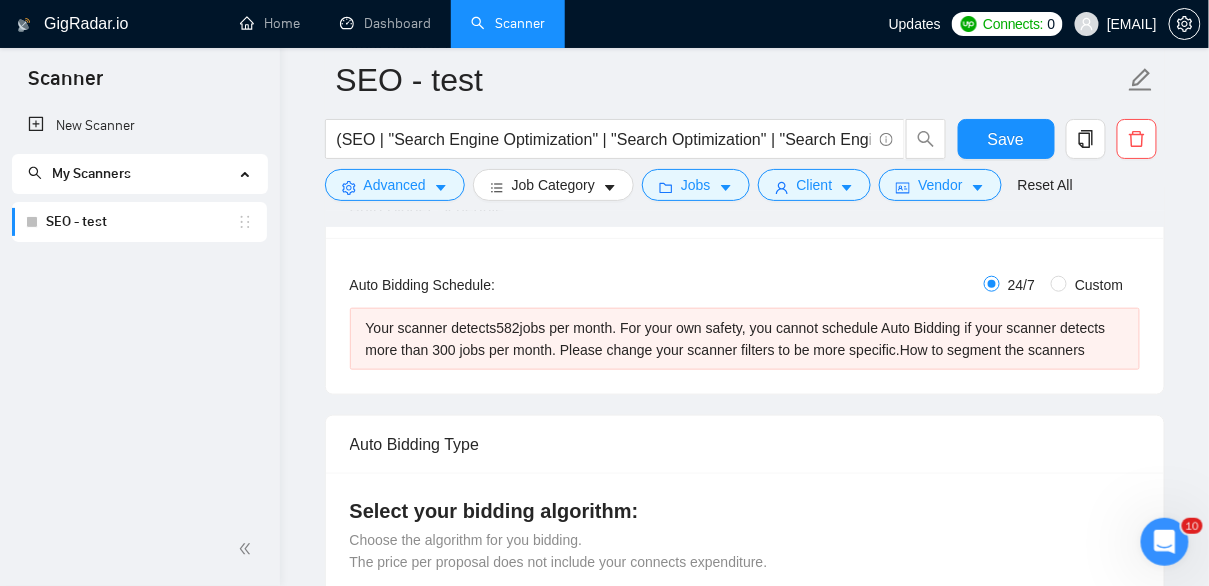 scroll, scrollTop: 355, scrollLeft: 0, axis: vertical 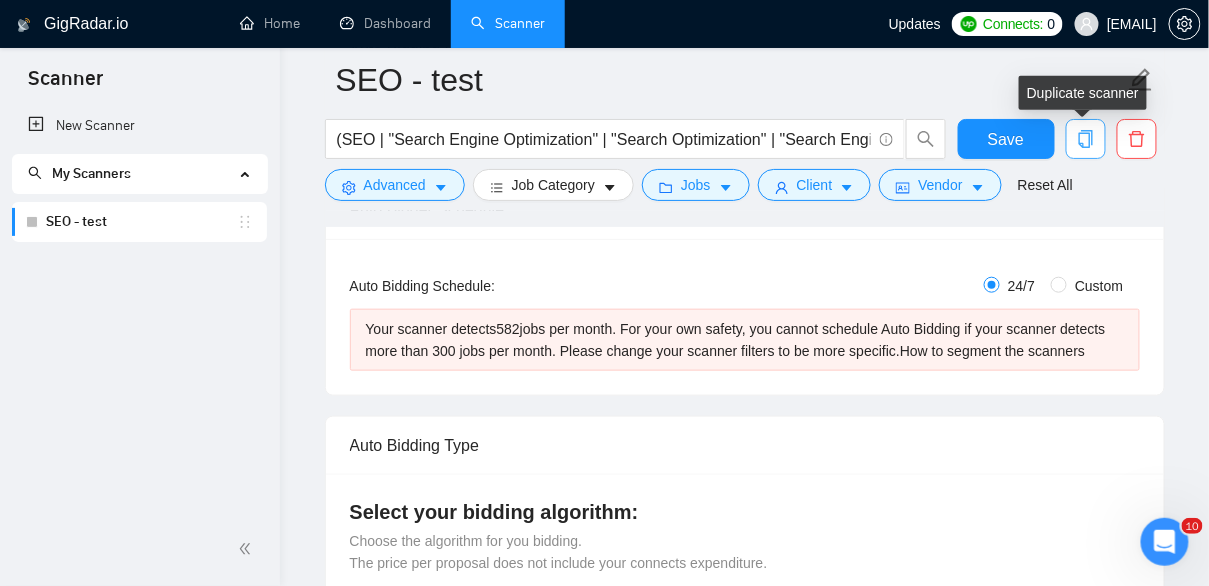 click 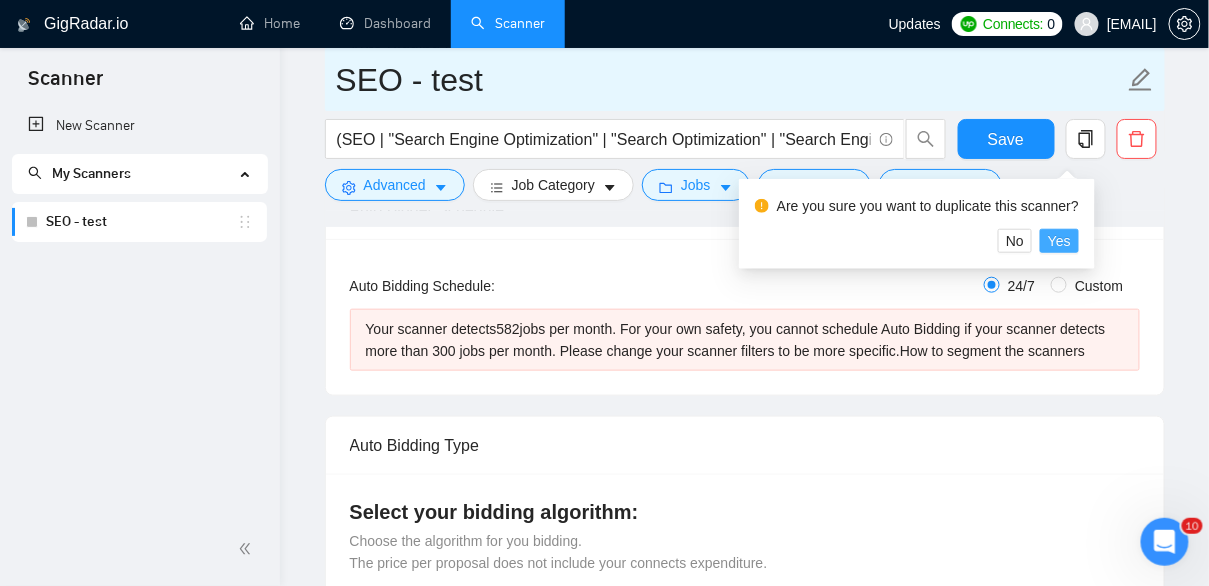 click on "Yes" at bounding box center [1059, 241] 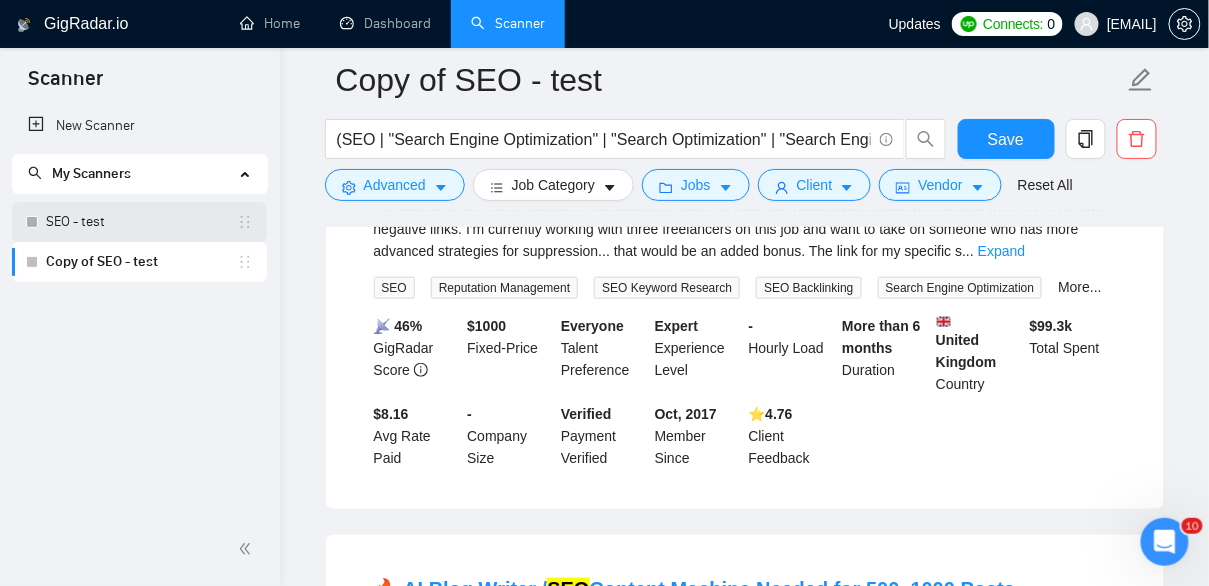 click on "SEO - test" at bounding box center [141, 222] 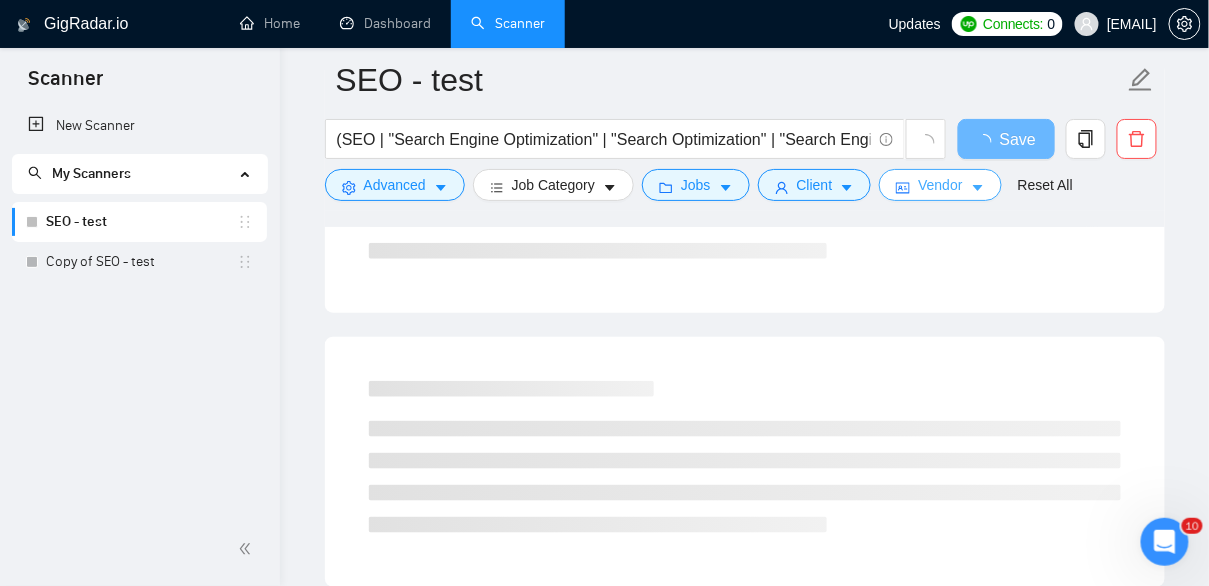 click on "Vendor" at bounding box center (940, 185) 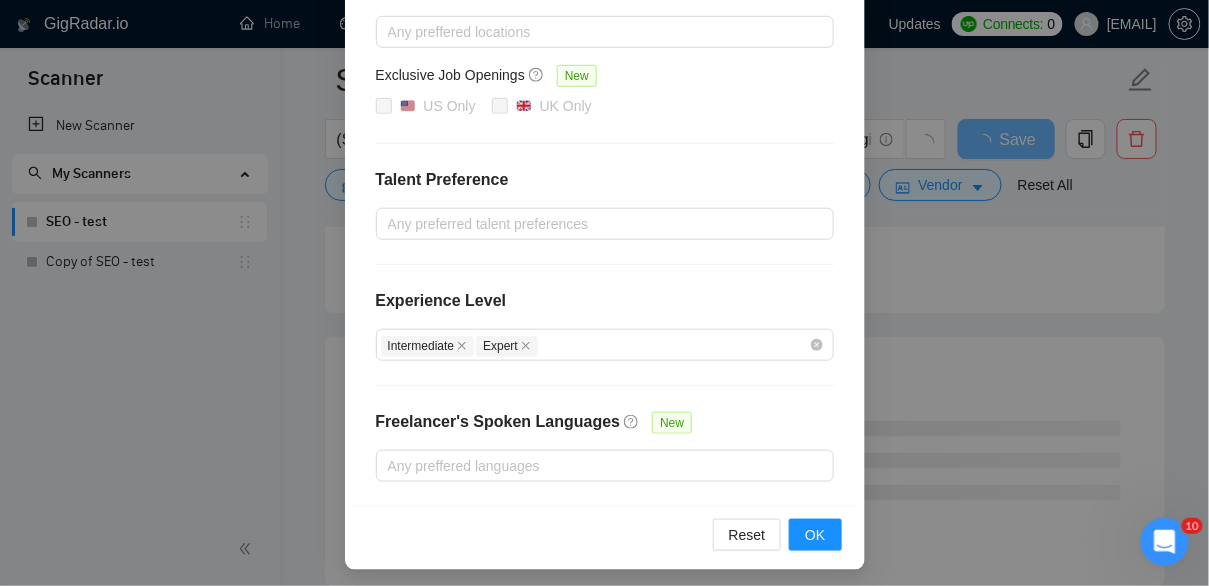 scroll, scrollTop: 336, scrollLeft: 0, axis: vertical 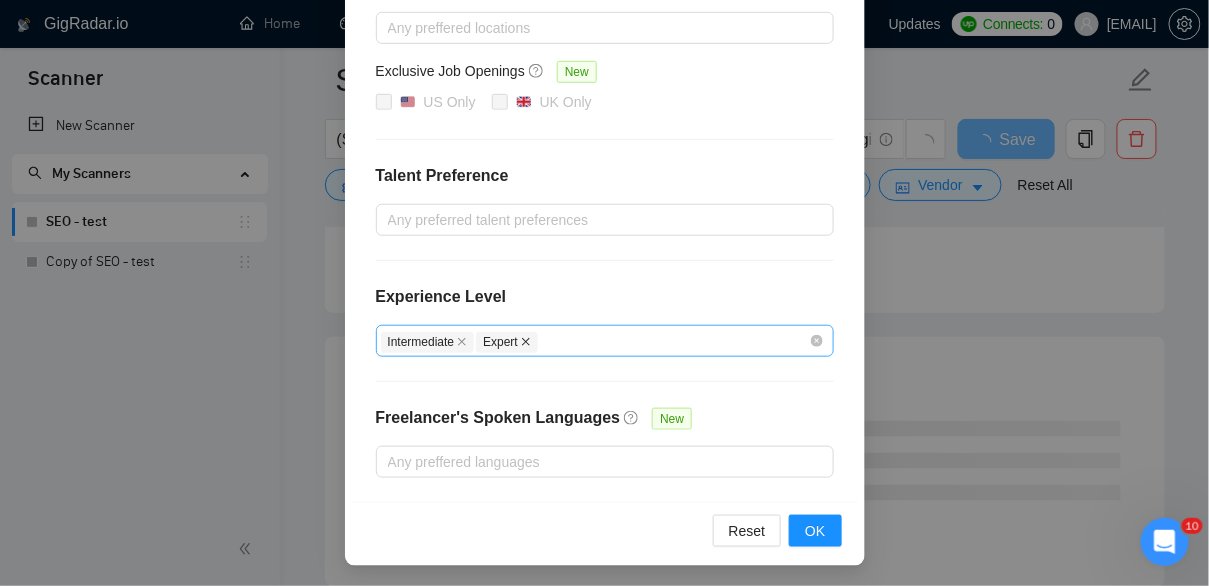 click 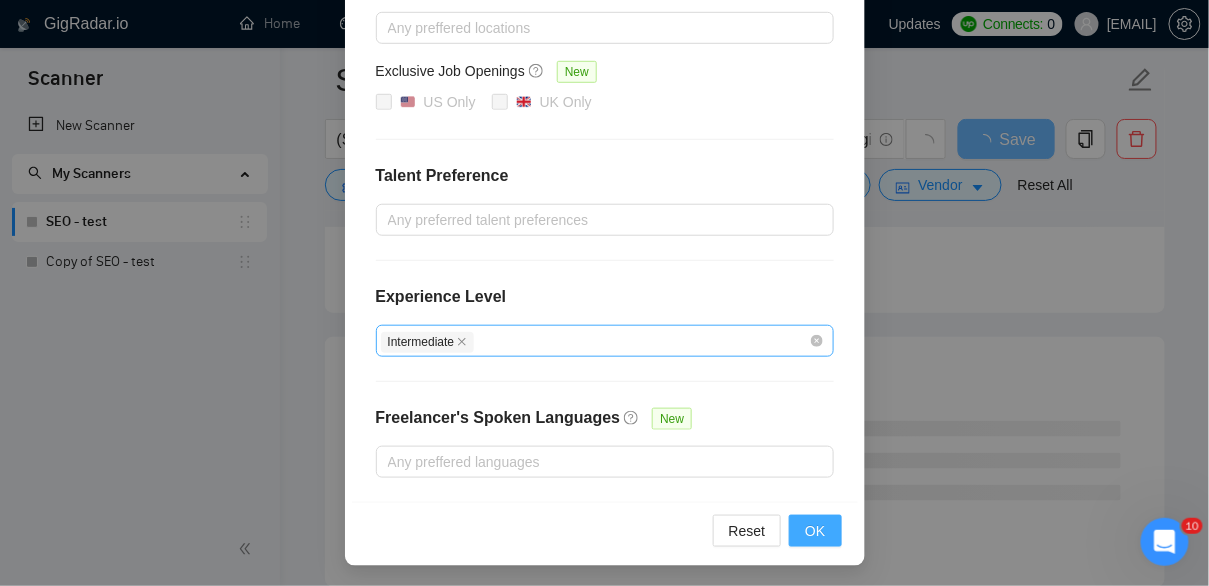 click on "OK" at bounding box center (815, 531) 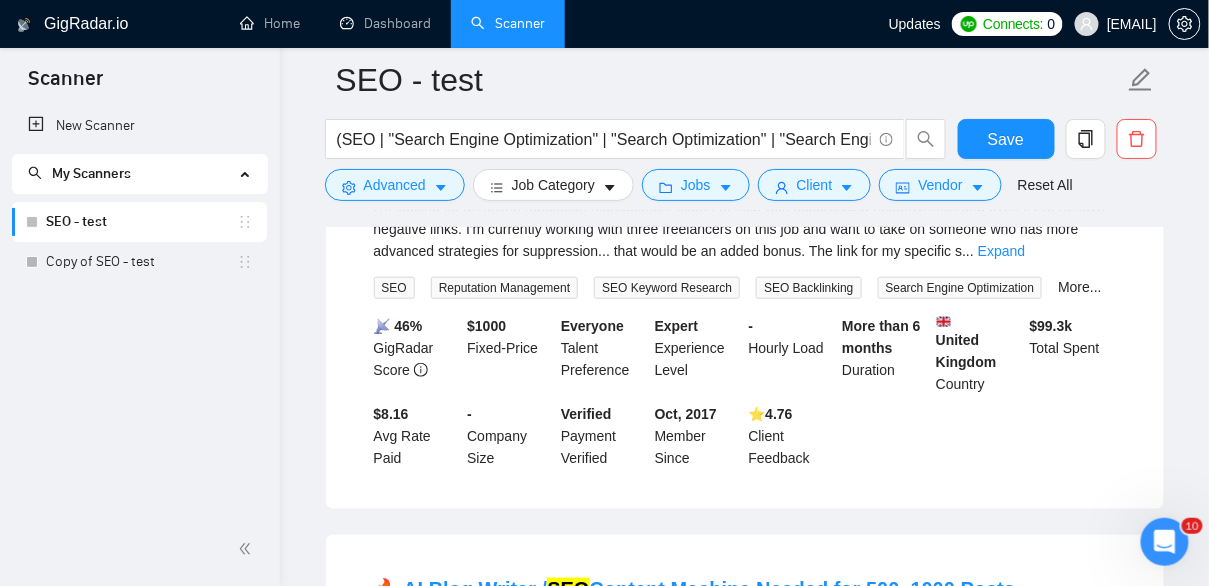 scroll, scrollTop: 236, scrollLeft: 0, axis: vertical 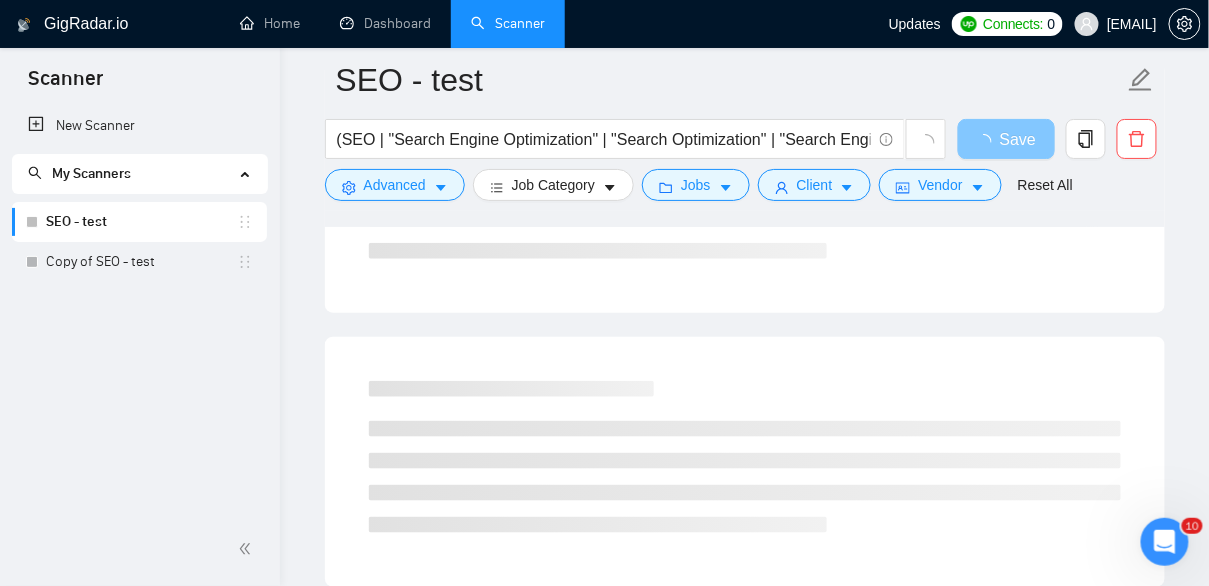 click on "Save" at bounding box center (1018, 139) 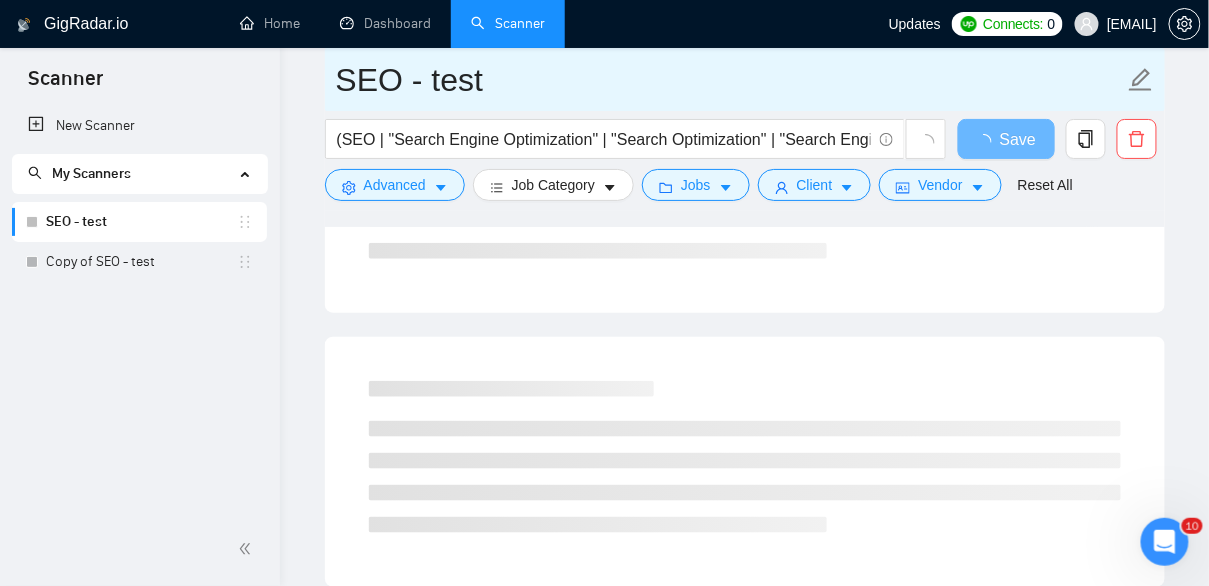 click on "SEO - test" at bounding box center [730, 80] 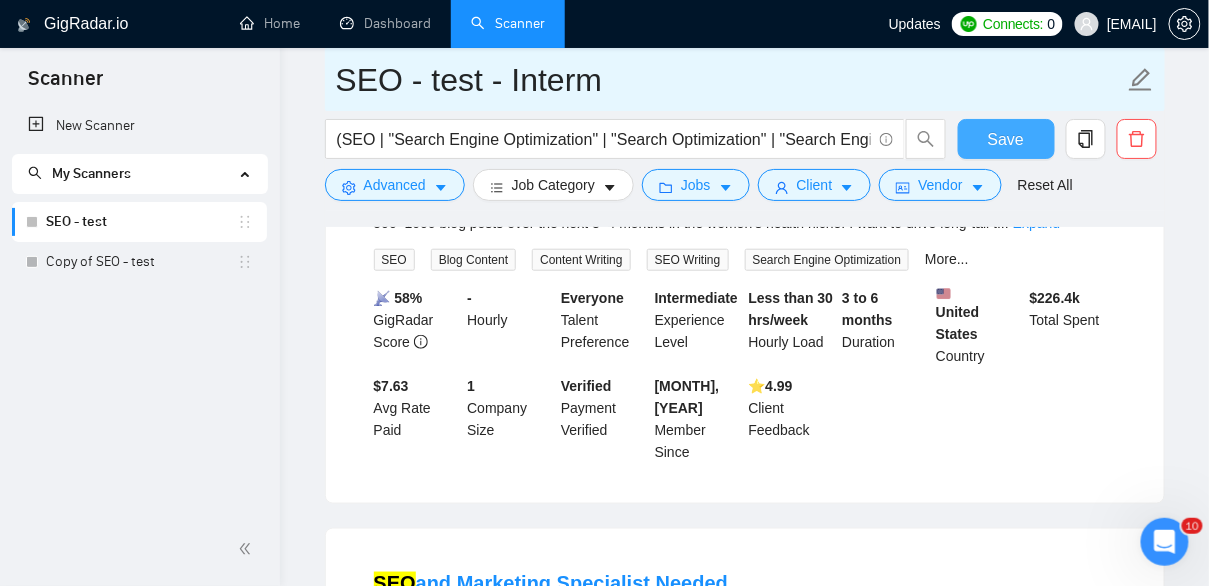 type on "SEO - test - Interm" 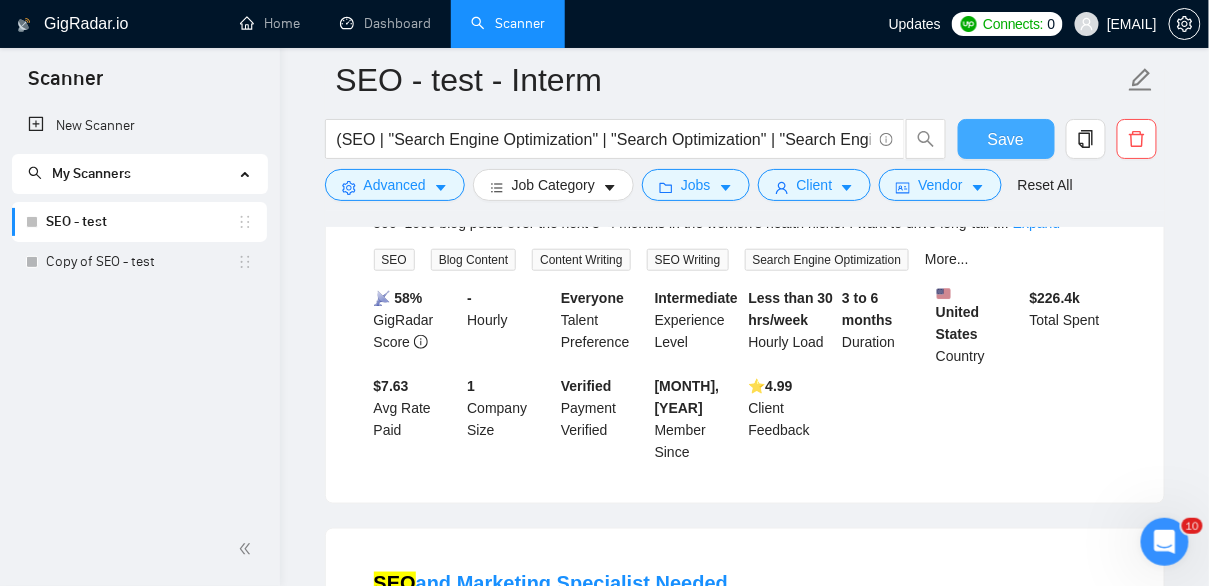 click on "Save" at bounding box center (1006, 139) 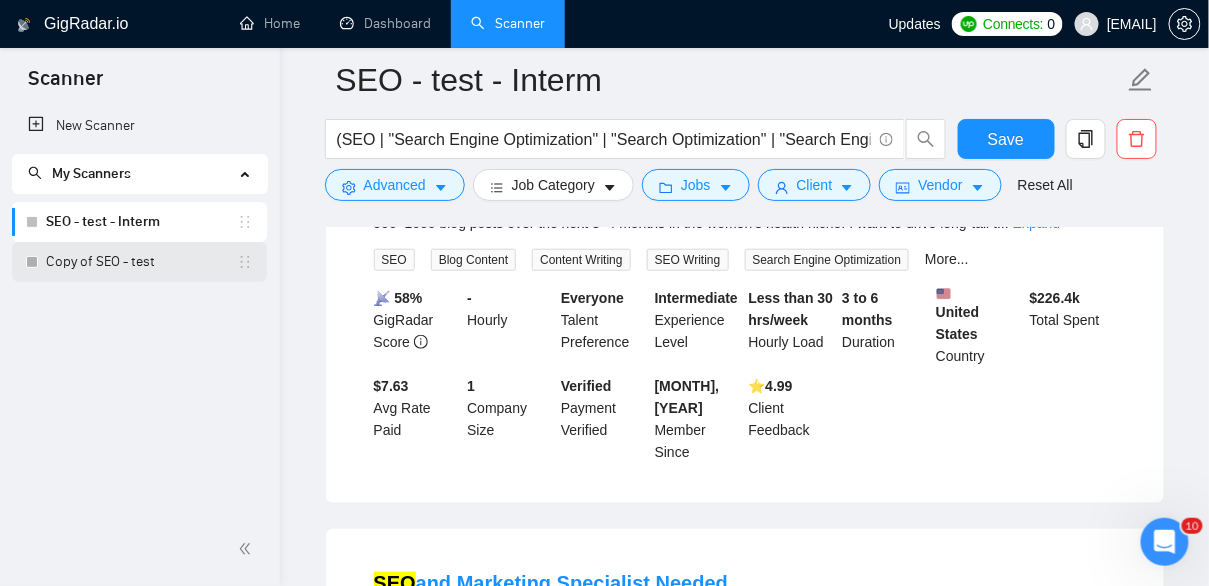 click on "Copy of SEO - test" at bounding box center (141, 262) 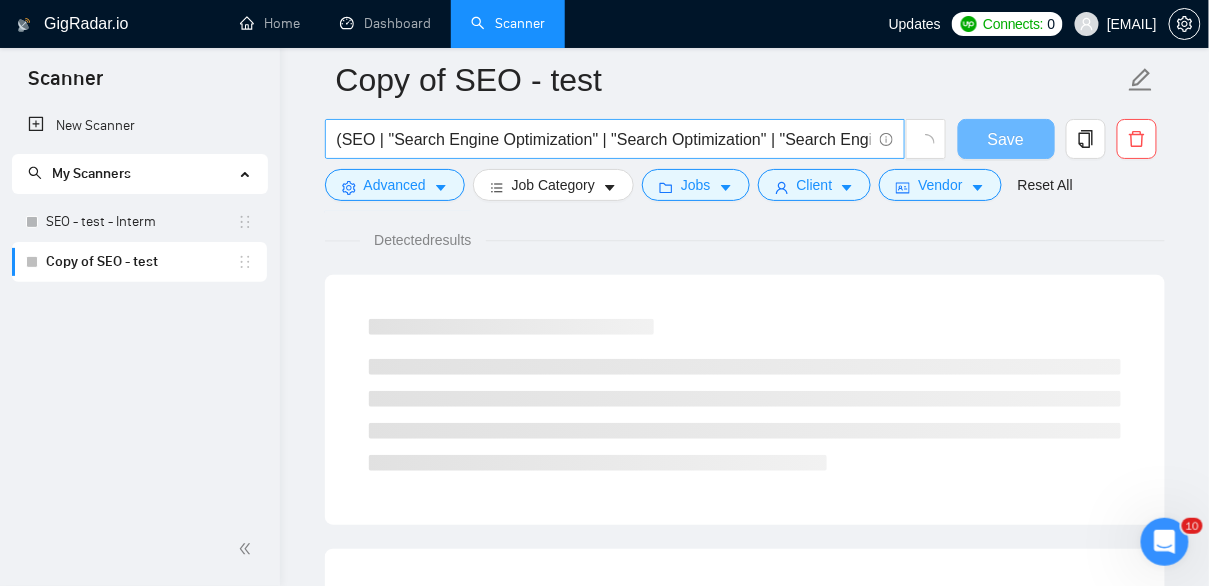 scroll, scrollTop: 355, scrollLeft: 0, axis: vertical 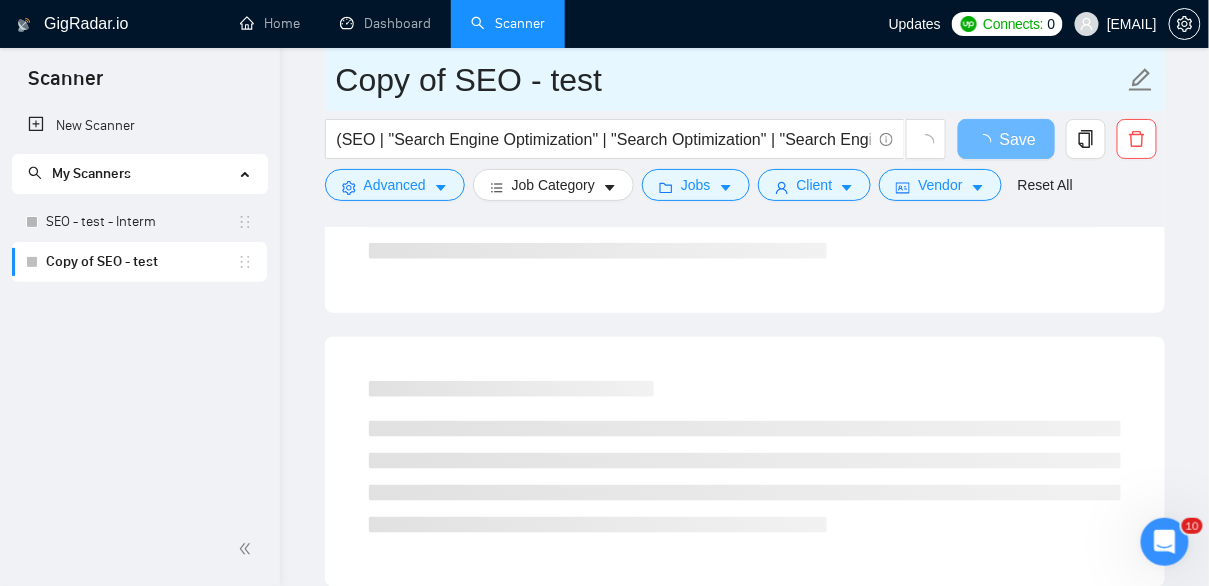 drag, startPoint x: 453, startPoint y: 82, endPoint x: 281, endPoint y: 82, distance: 172 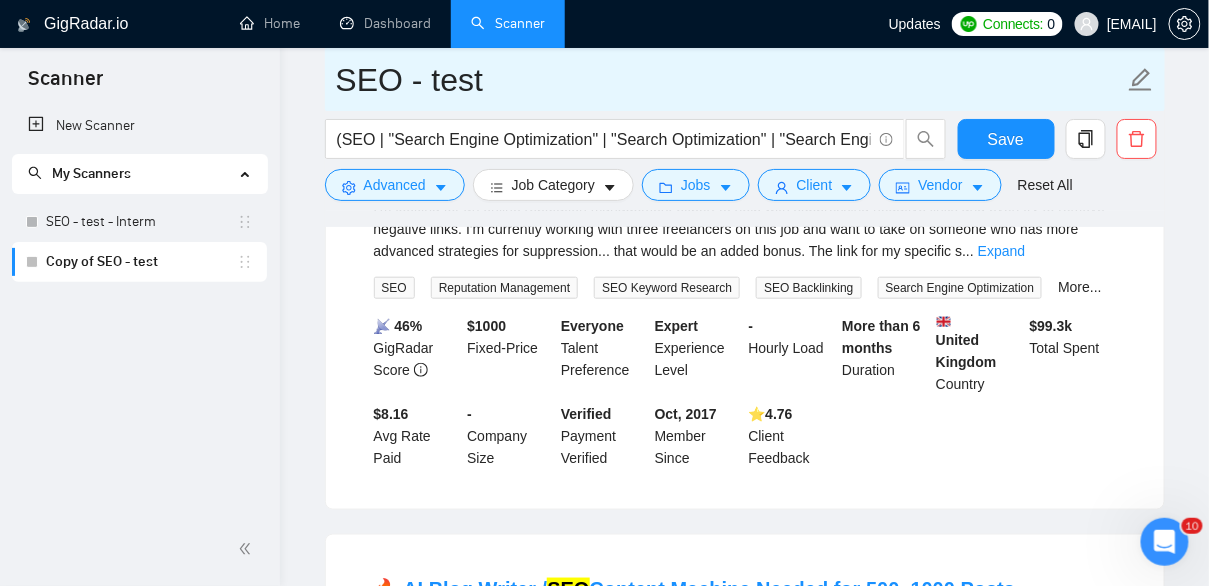 click on "SEO - test" at bounding box center (730, 80) 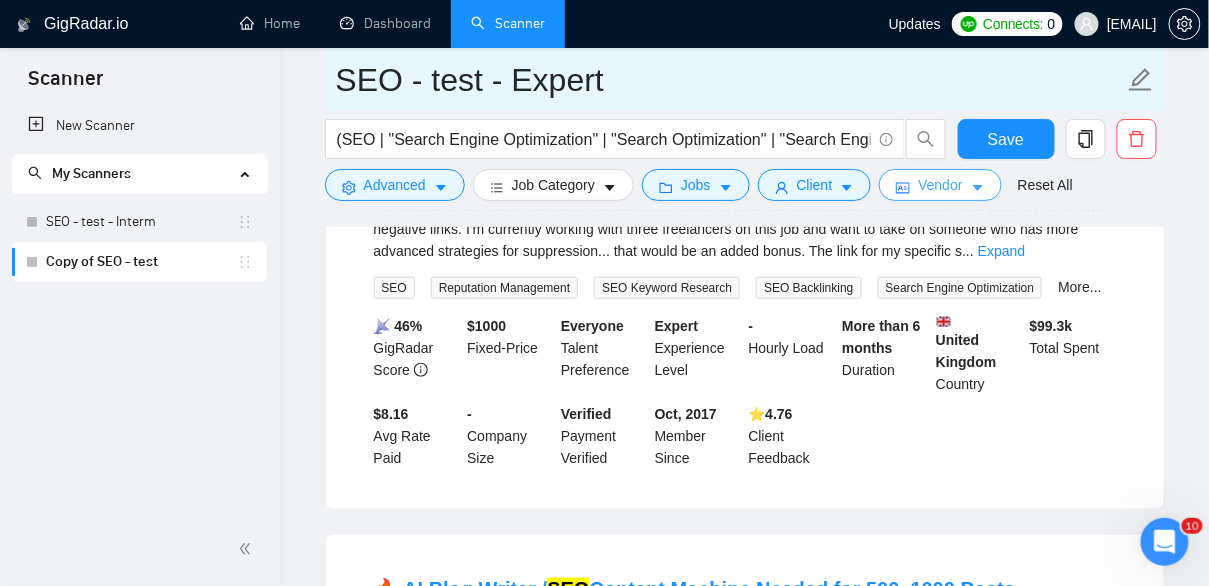 type on "SEO - test - Expert" 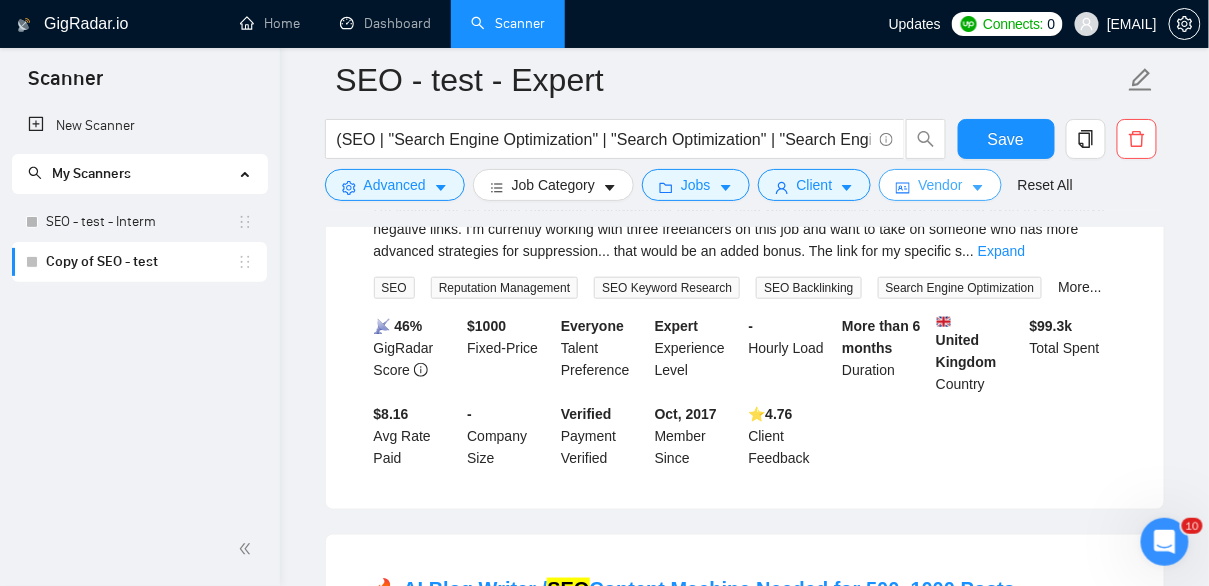 click on "Vendor" at bounding box center [940, 185] 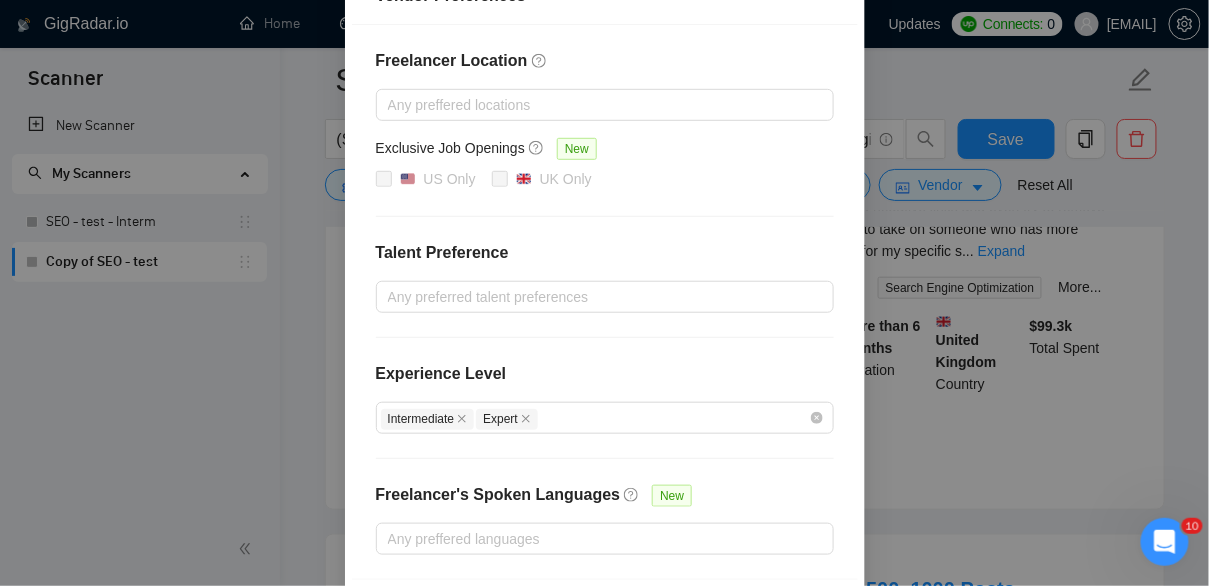 scroll, scrollTop: 298, scrollLeft: 0, axis: vertical 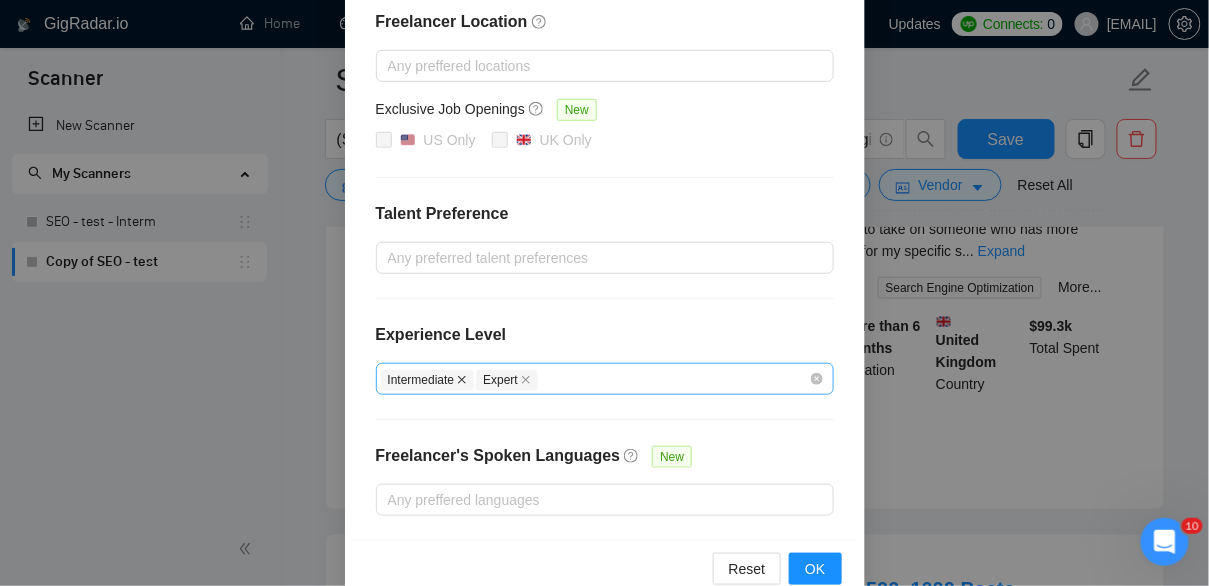 click 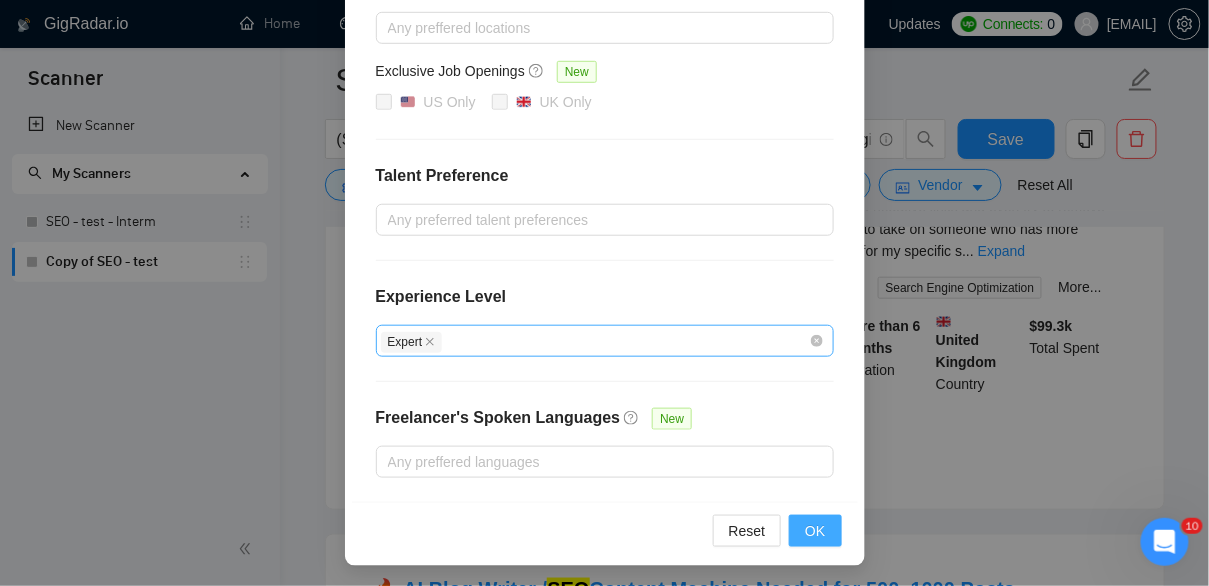 click on "OK" at bounding box center [815, 531] 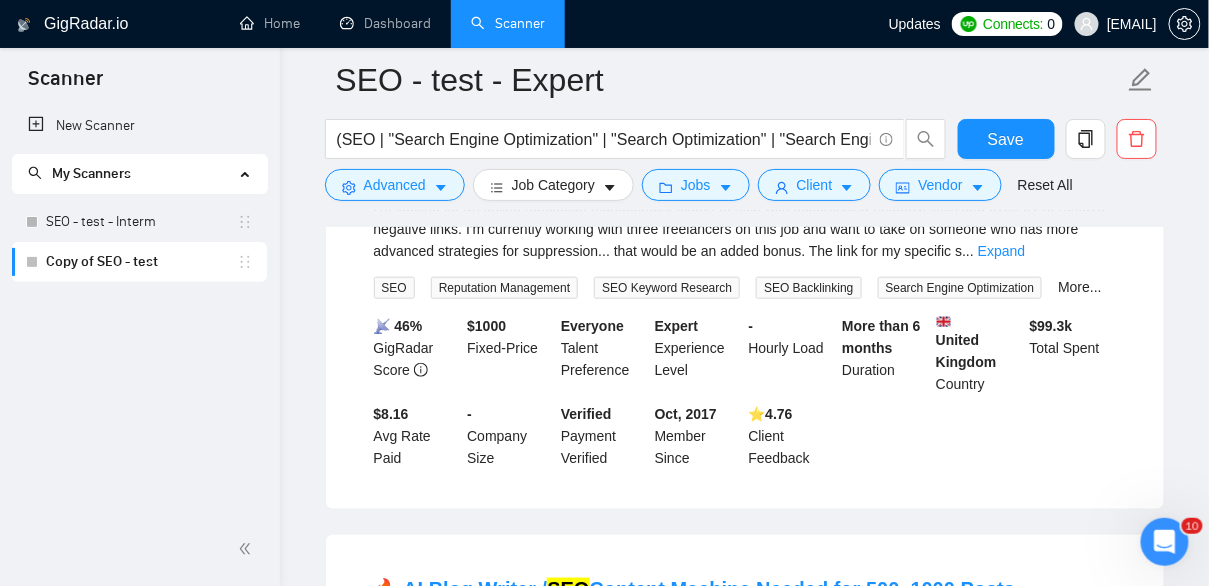 scroll, scrollTop: 236, scrollLeft: 0, axis: vertical 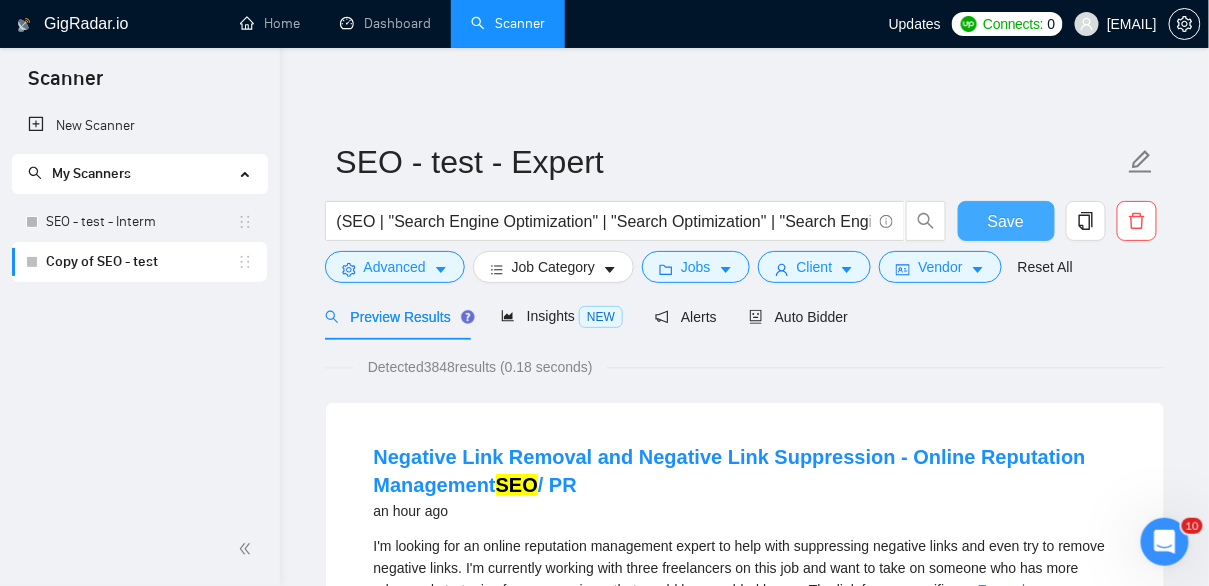 click on "Save" at bounding box center [1006, 221] 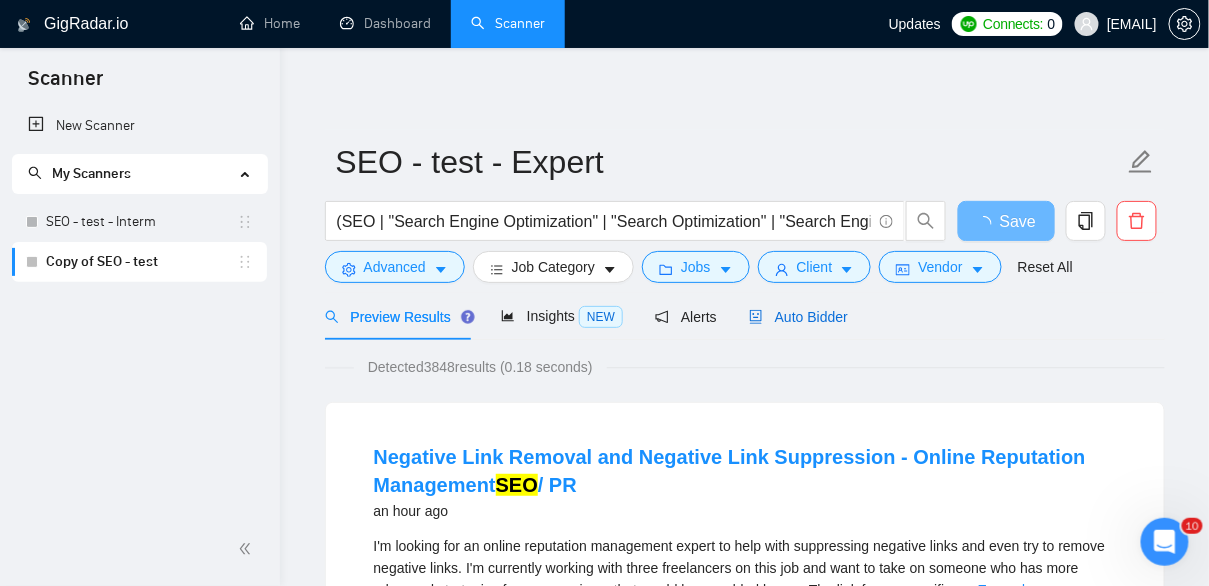 click on "Auto Bidder" at bounding box center [798, 317] 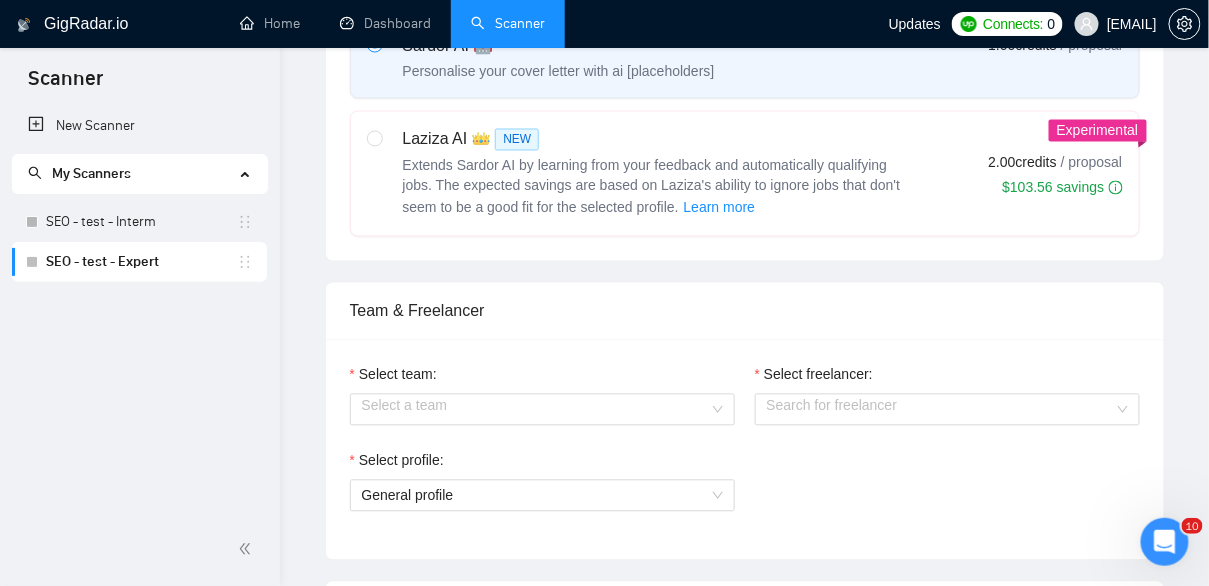 scroll, scrollTop: 0, scrollLeft: 0, axis: both 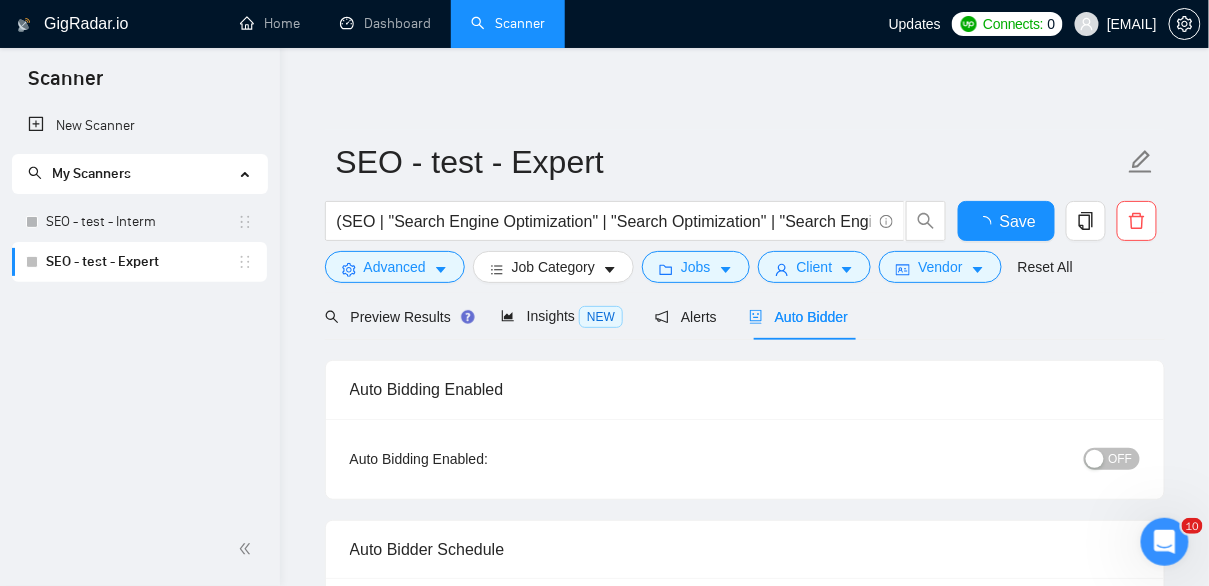 type 